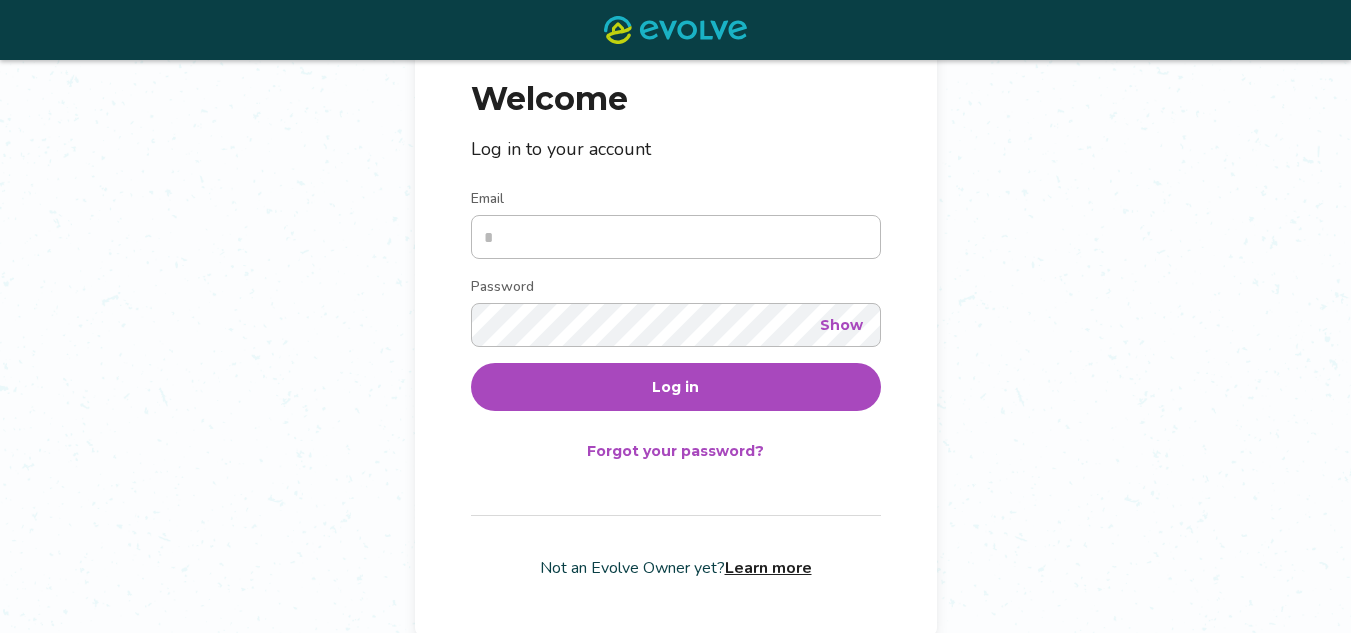 scroll, scrollTop: 190, scrollLeft: 0, axis: vertical 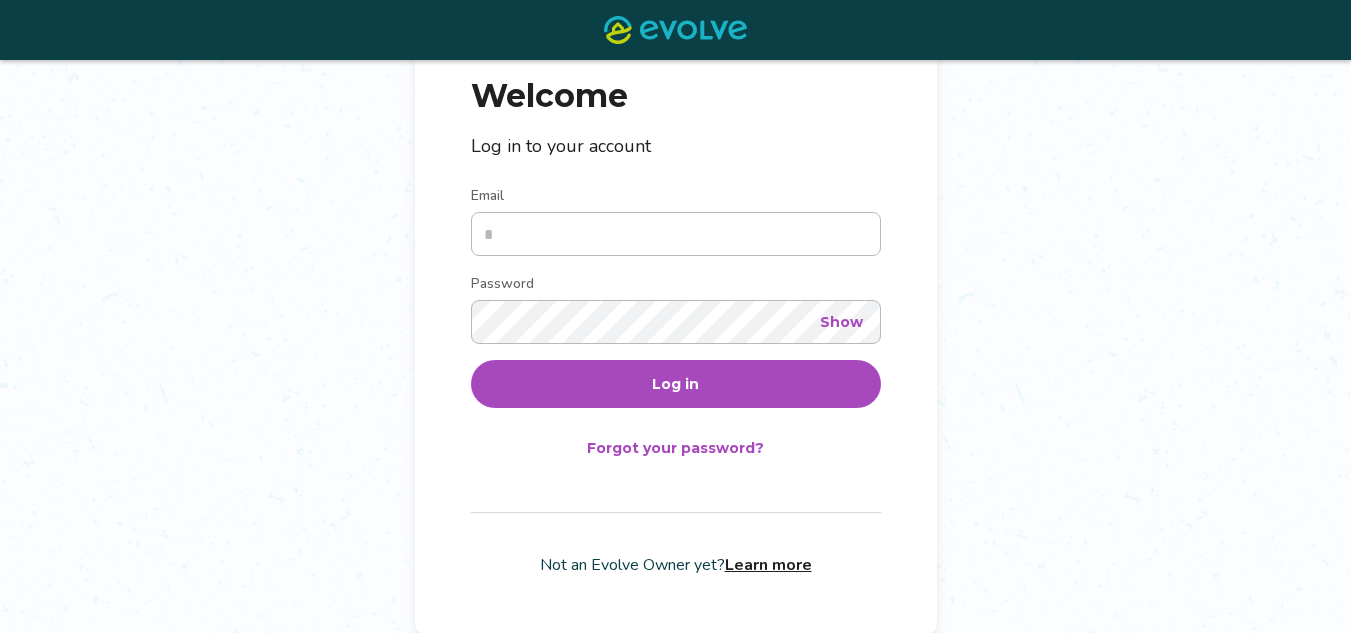 type on "**********" 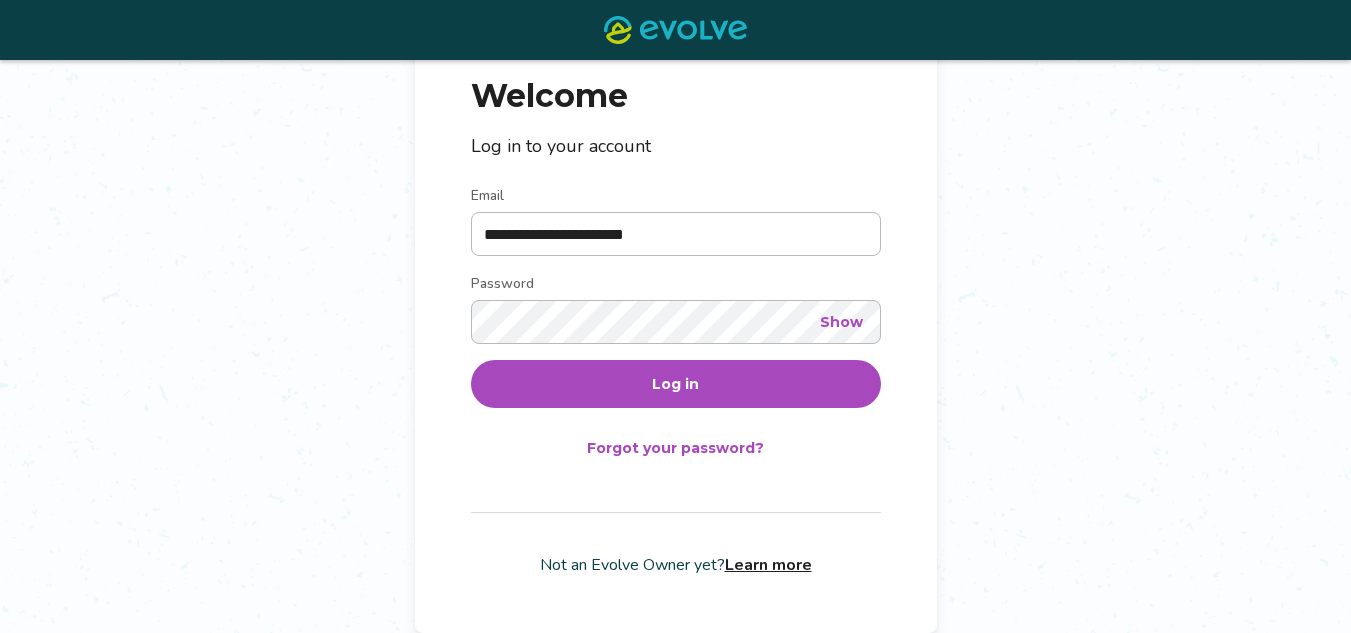 click on "Log in" at bounding box center [675, 384] 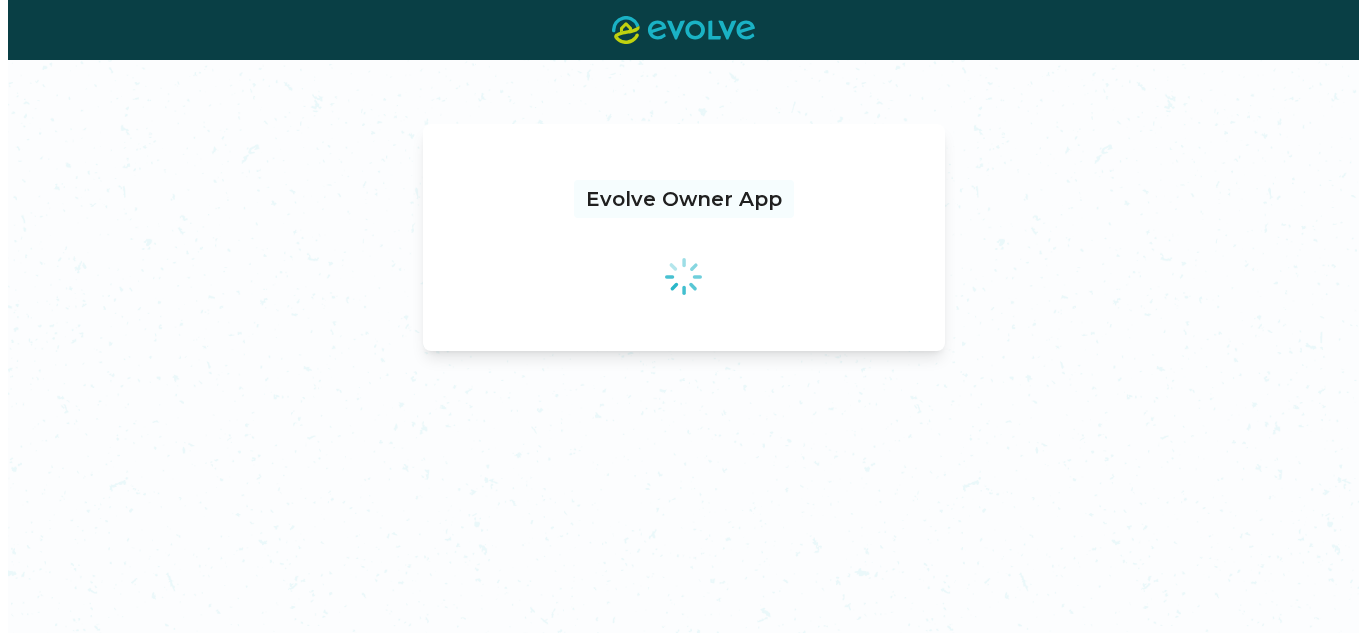 scroll, scrollTop: 0, scrollLeft: 0, axis: both 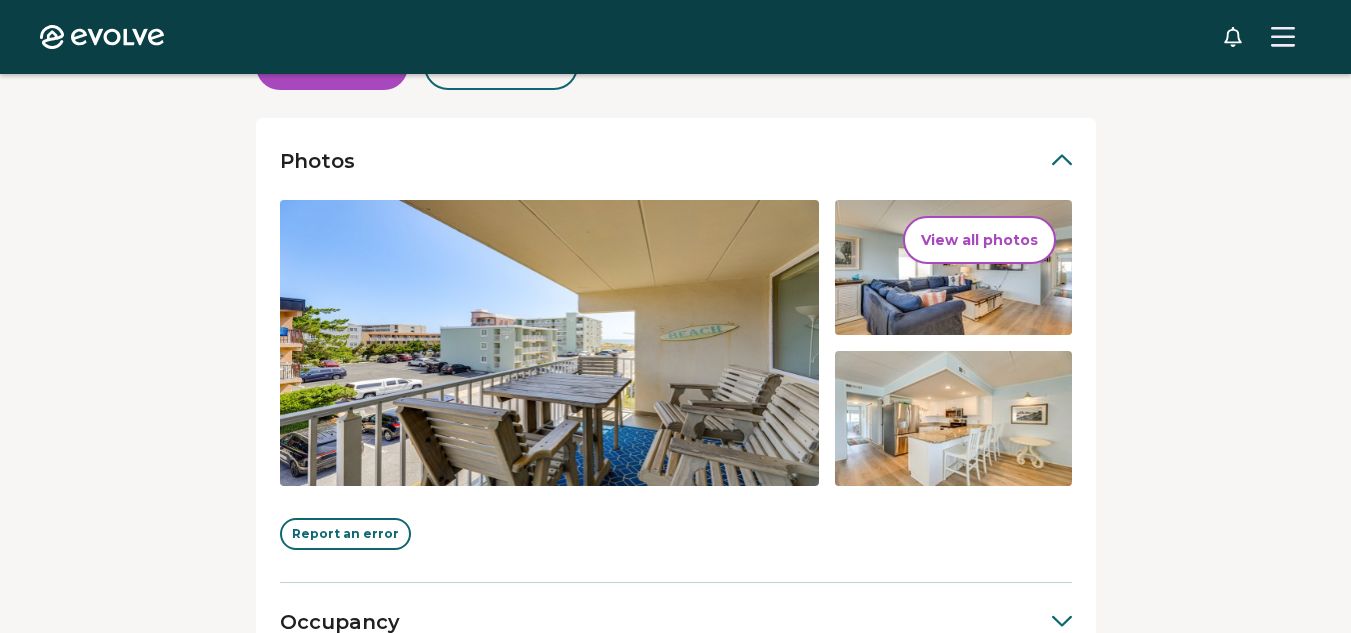 click on "View all photos" at bounding box center (979, 240) 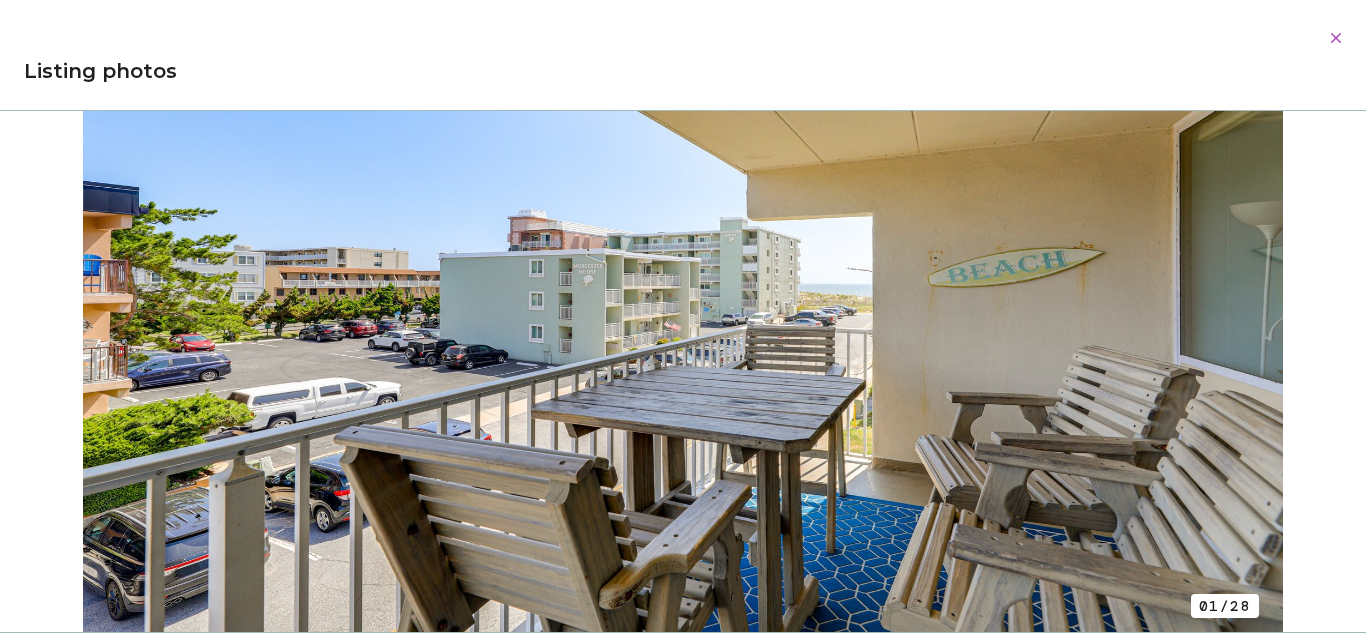 scroll, scrollTop: 300, scrollLeft: 0, axis: vertical 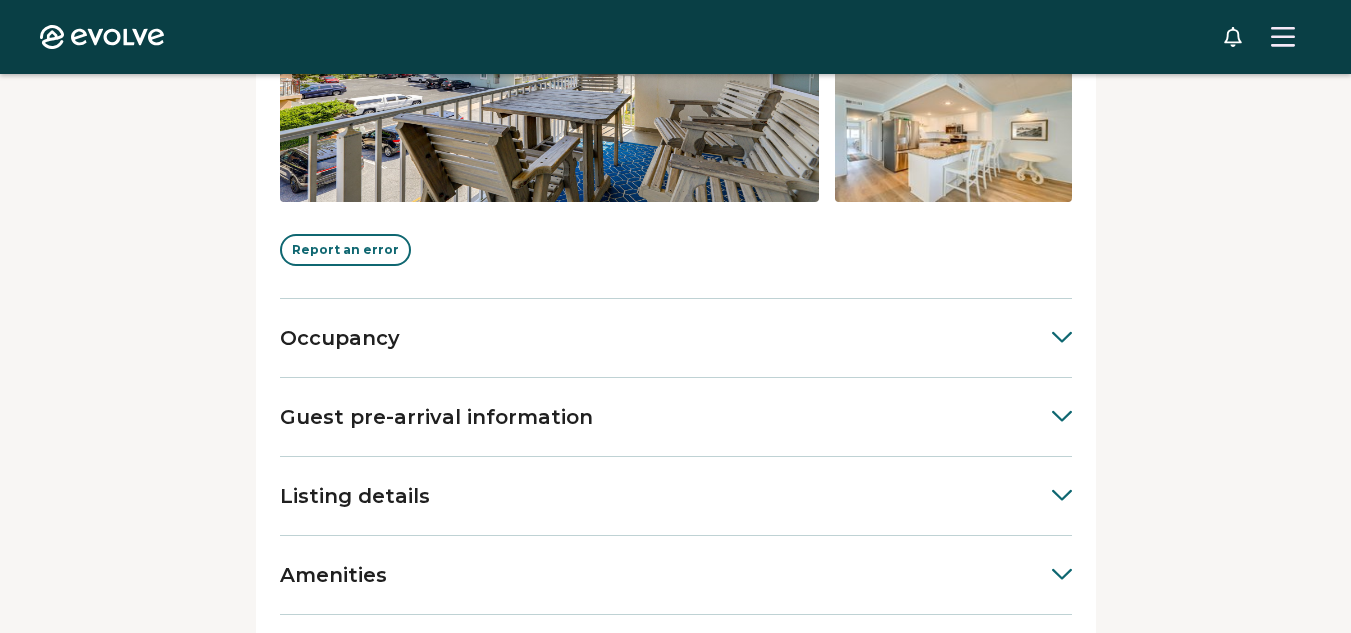 click on "Occupancy" at bounding box center (676, 338) 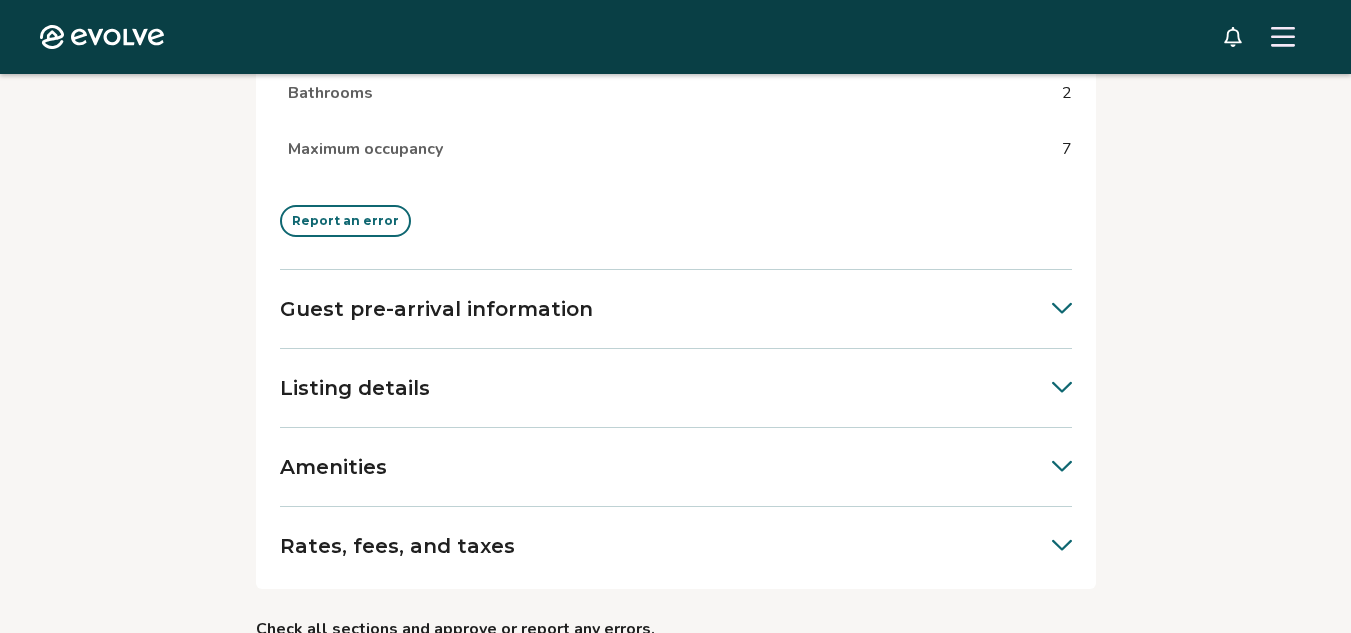 scroll, scrollTop: 1084, scrollLeft: 0, axis: vertical 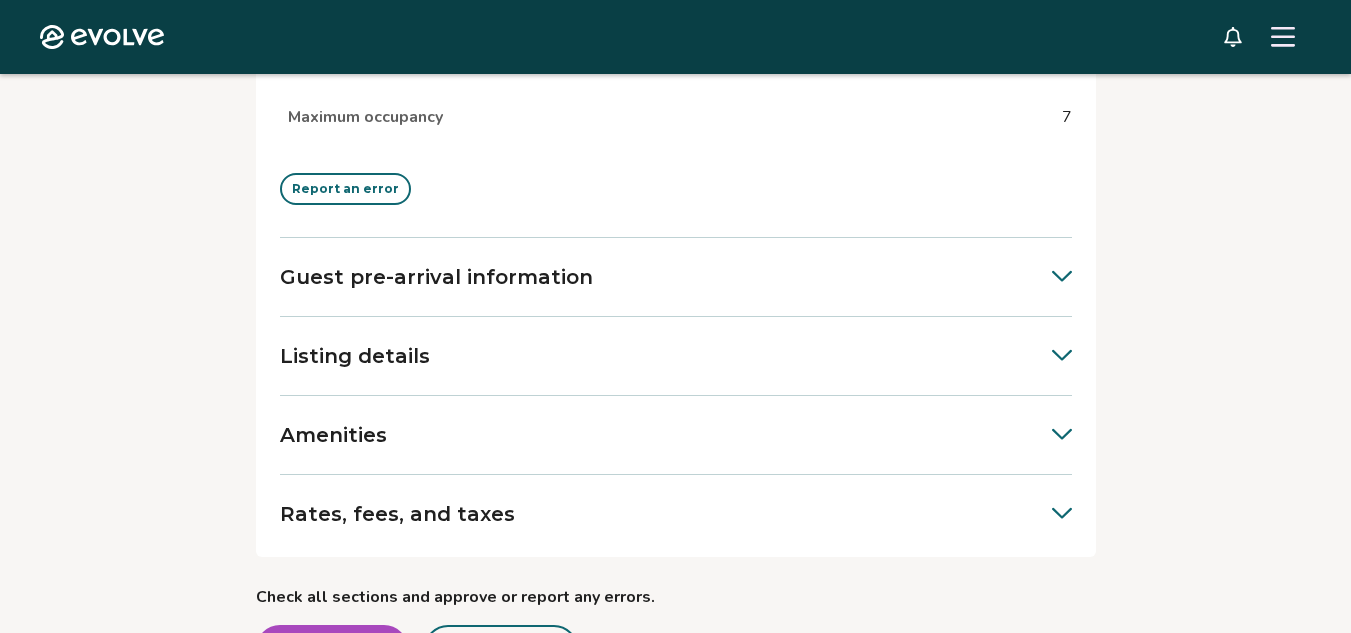 click on "Guest pre-arrival information" at bounding box center (676, 277) 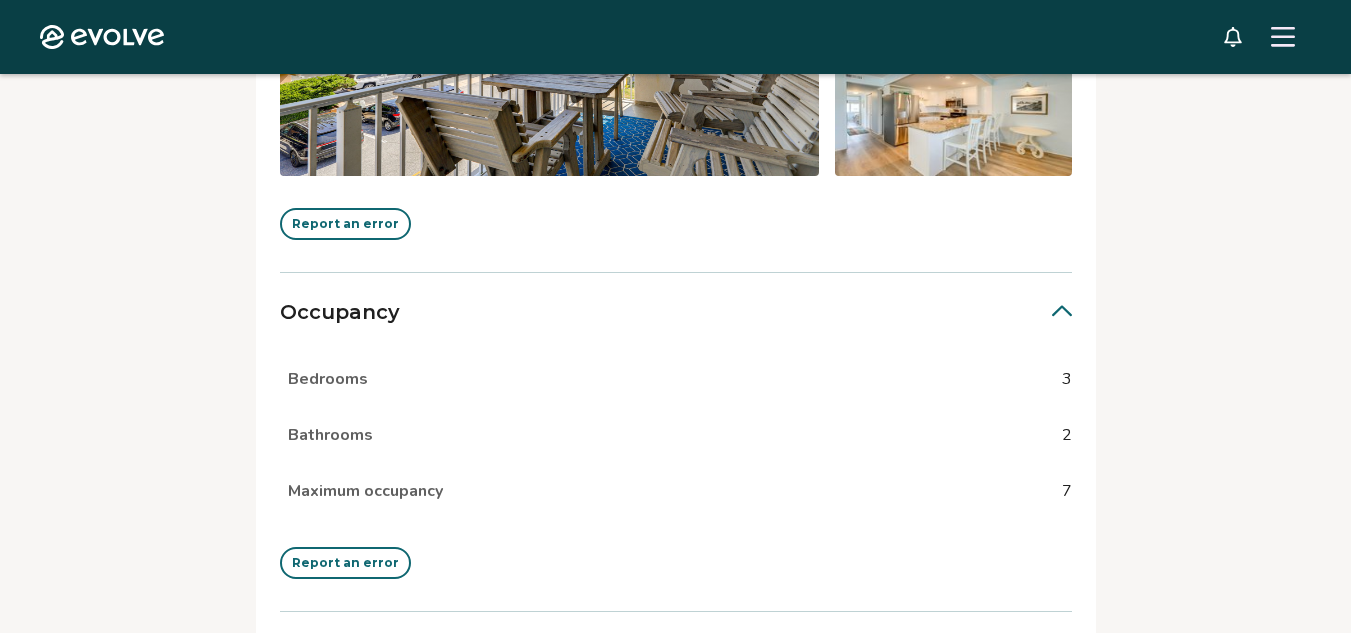 scroll, scrollTop: 684, scrollLeft: 0, axis: vertical 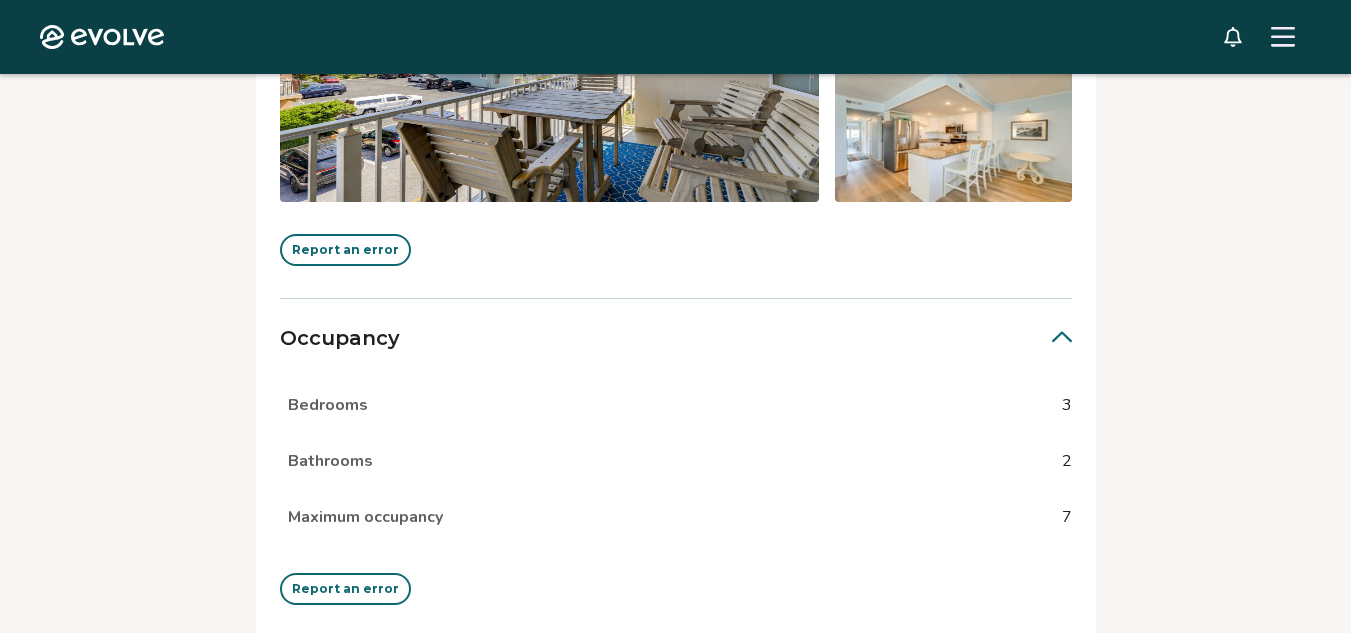 click on "Report an error" at bounding box center [345, 250] 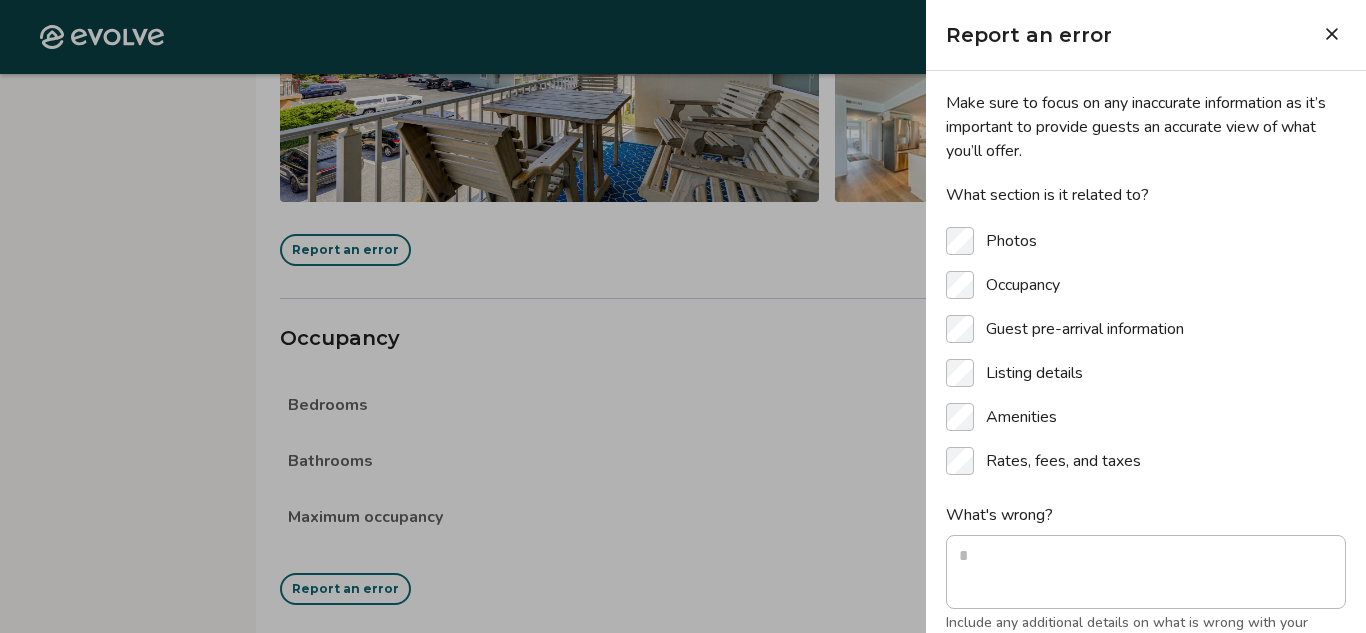 click 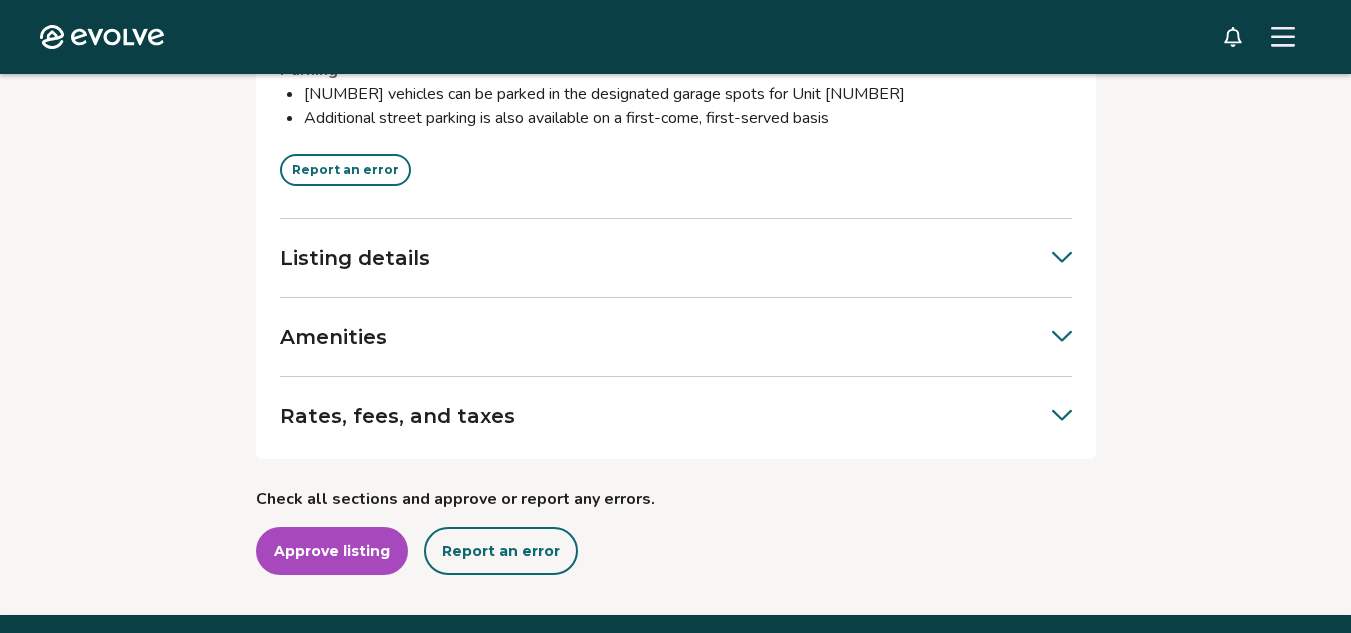 scroll, scrollTop: 2584, scrollLeft: 0, axis: vertical 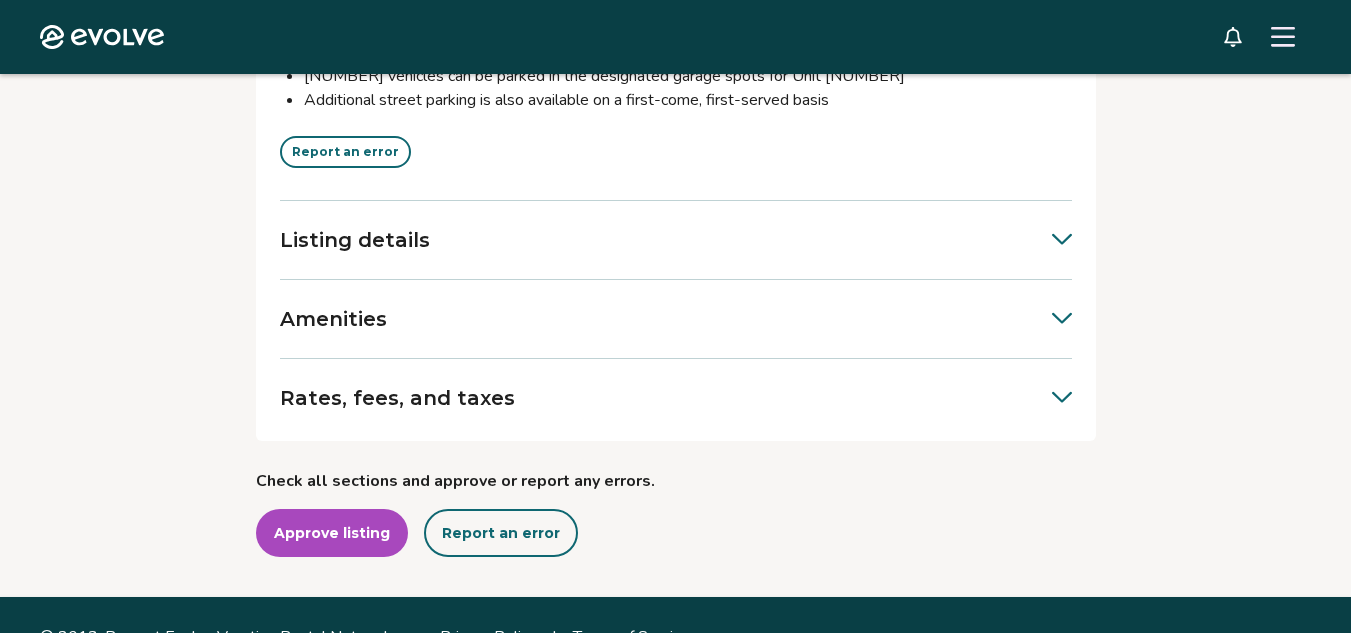 click on "Report an error" at bounding box center (501, 533) 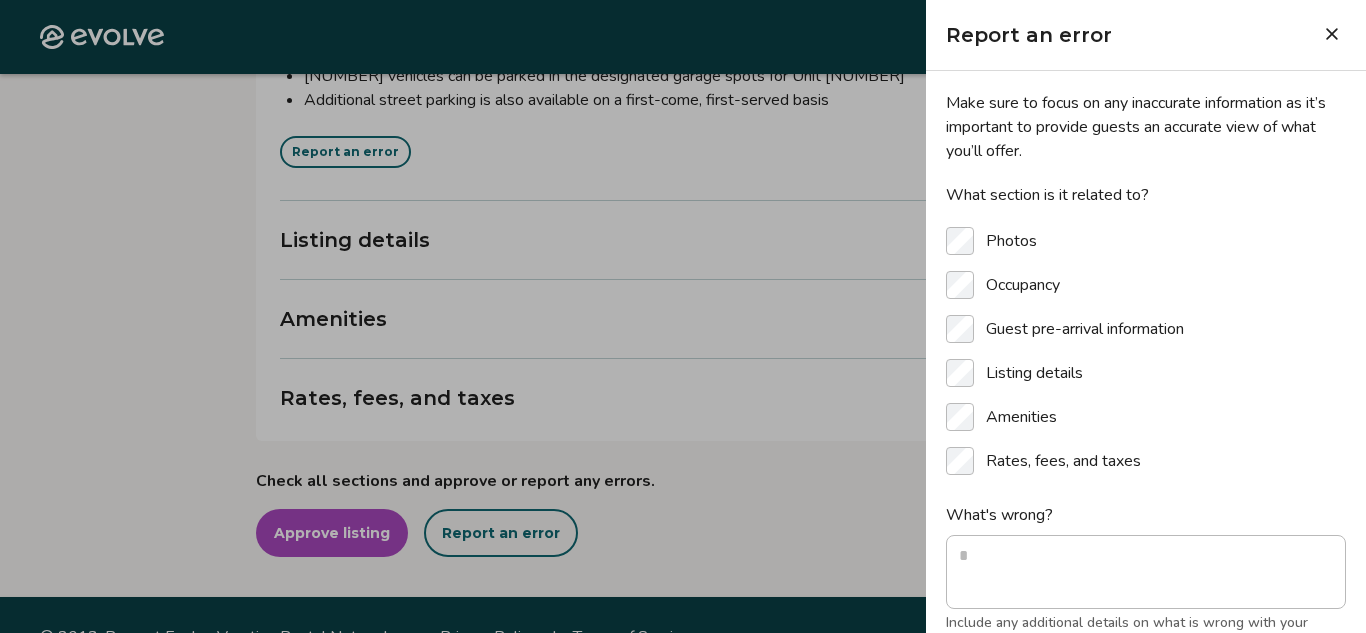 click 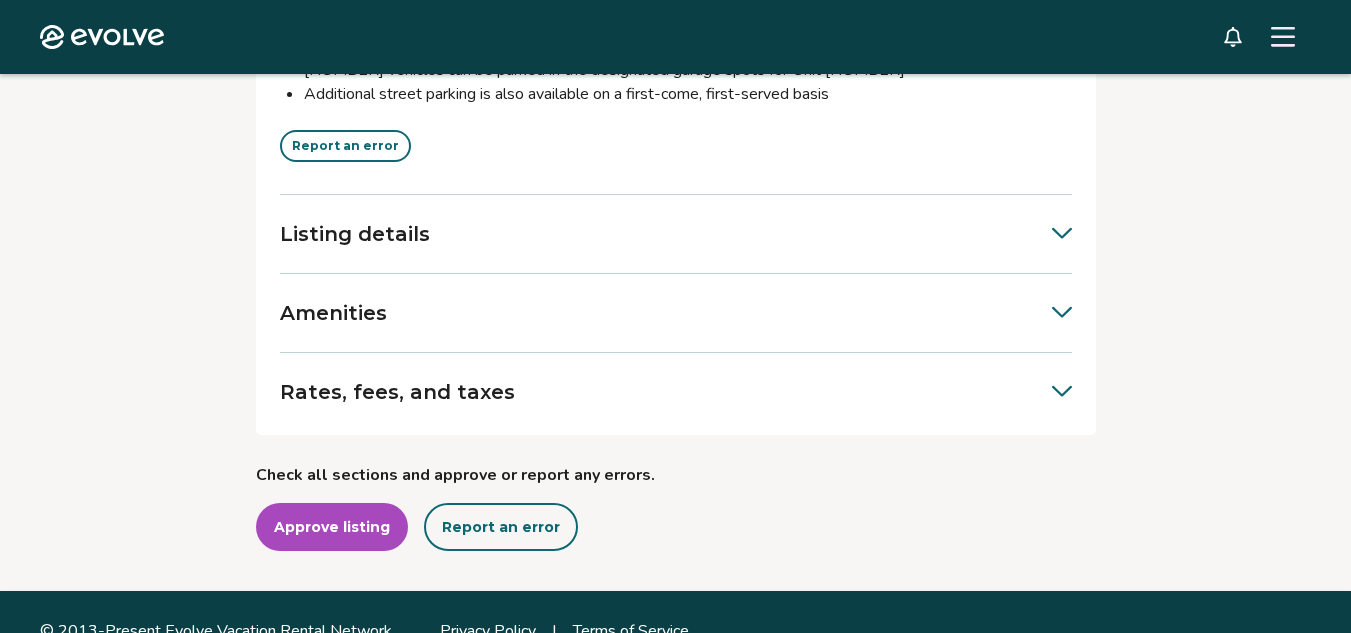 scroll, scrollTop: 2652, scrollLeft: 0, axis: vertical 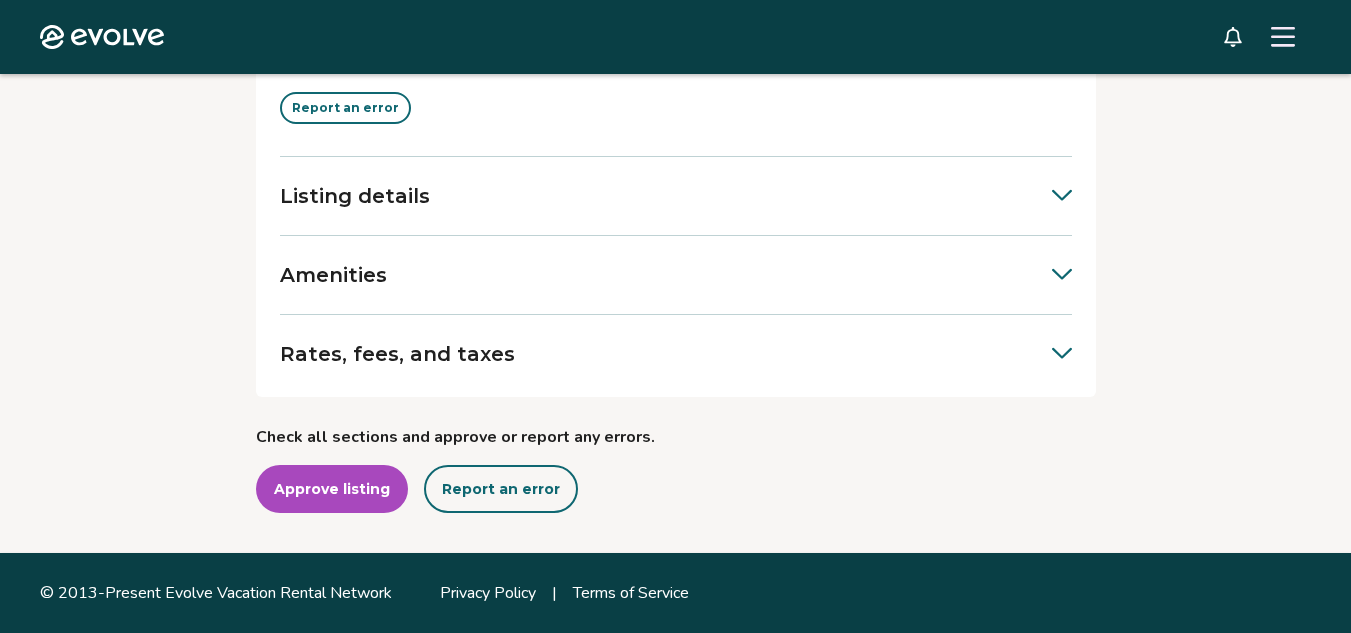 click on "Report an error" at bounding box center (501, 489) 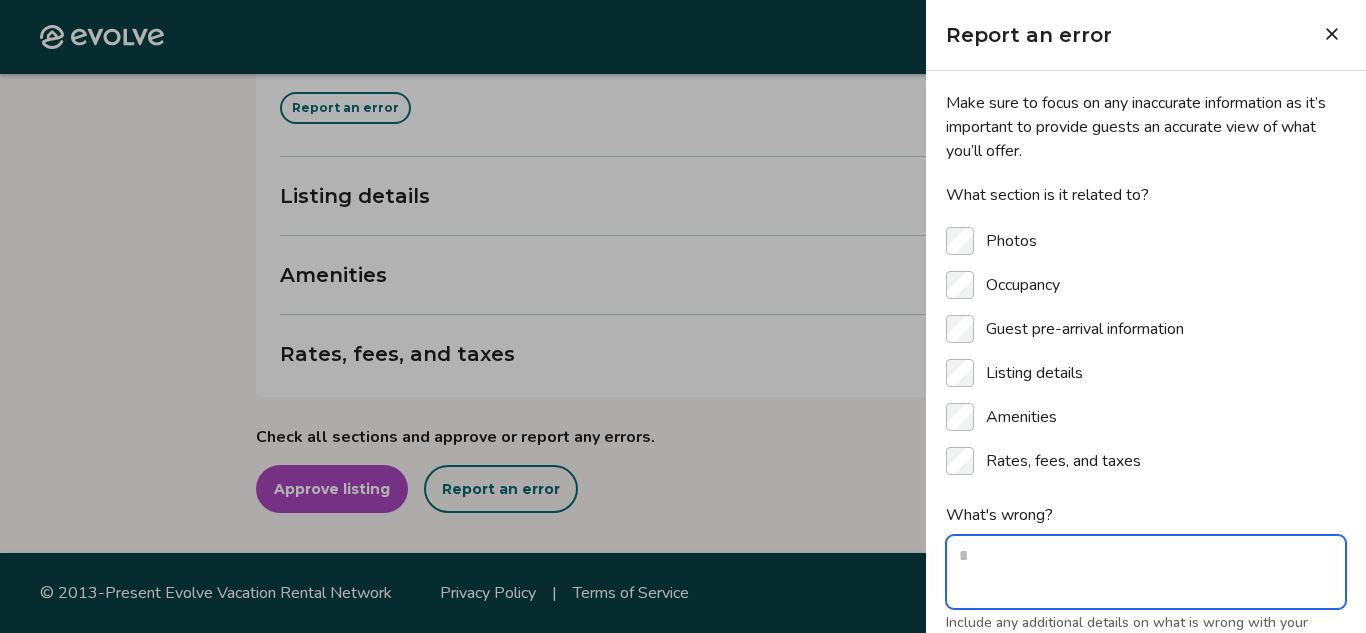 click on "What's wrong?" at bounding box center [1146, 572] 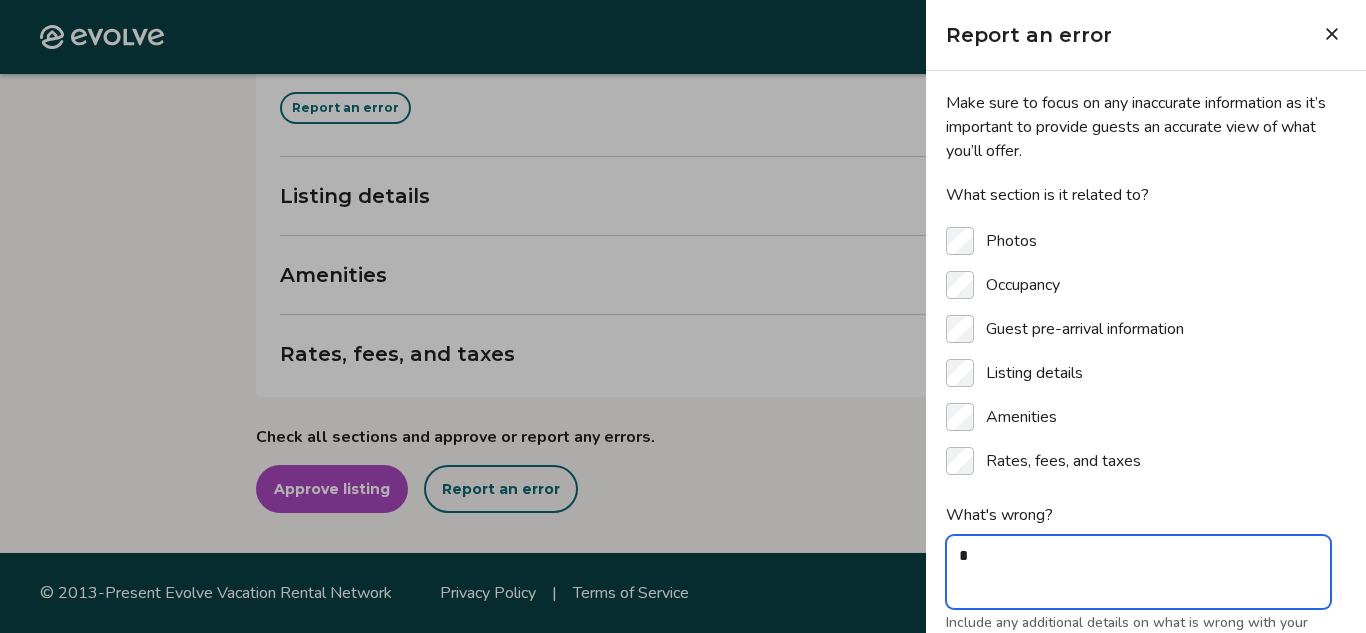 type on "*" 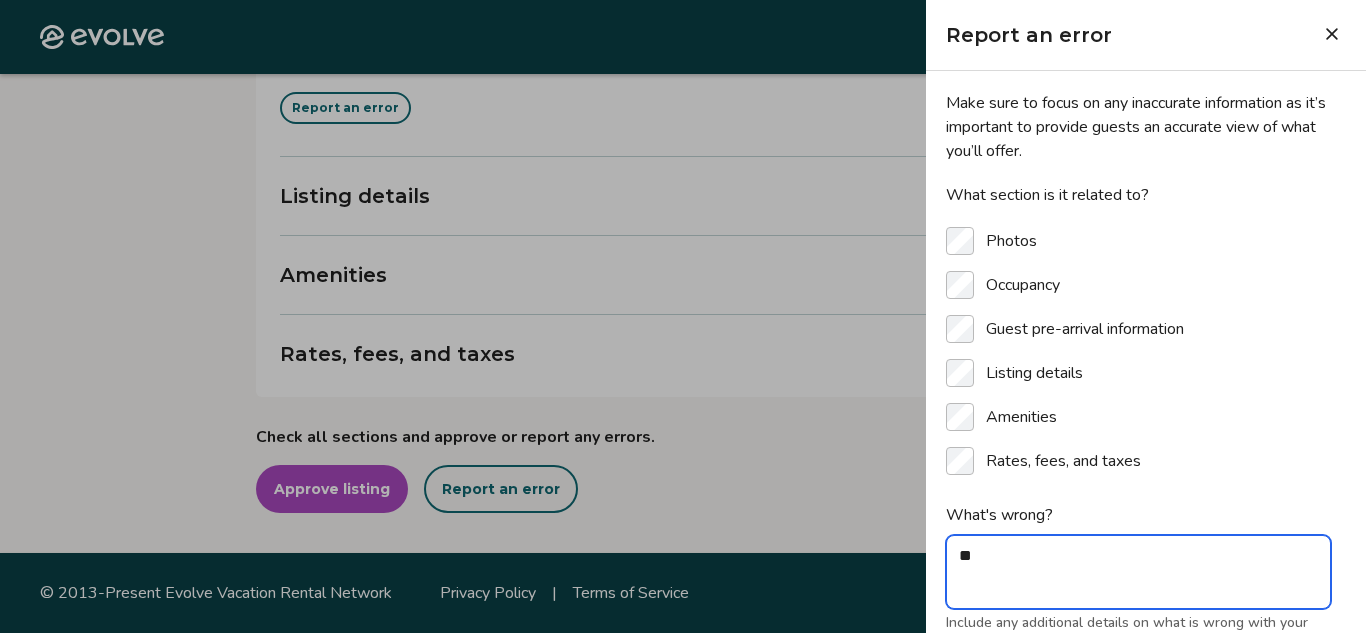 type on "*" 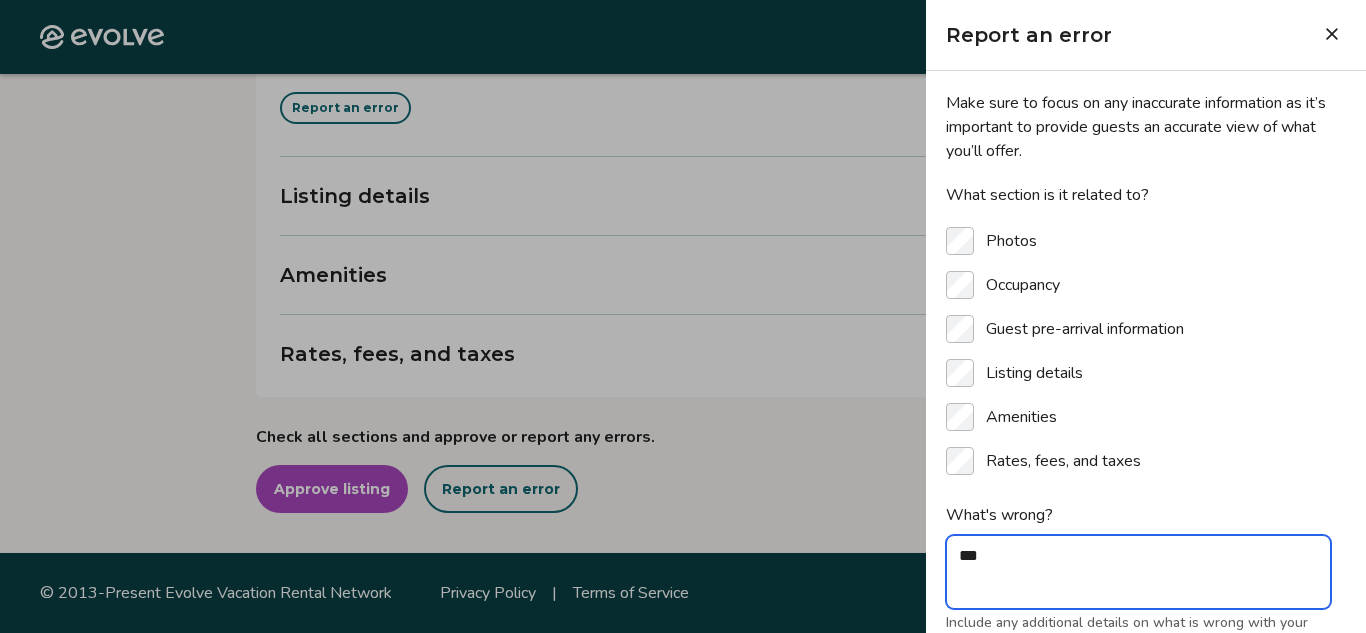 type on "*" 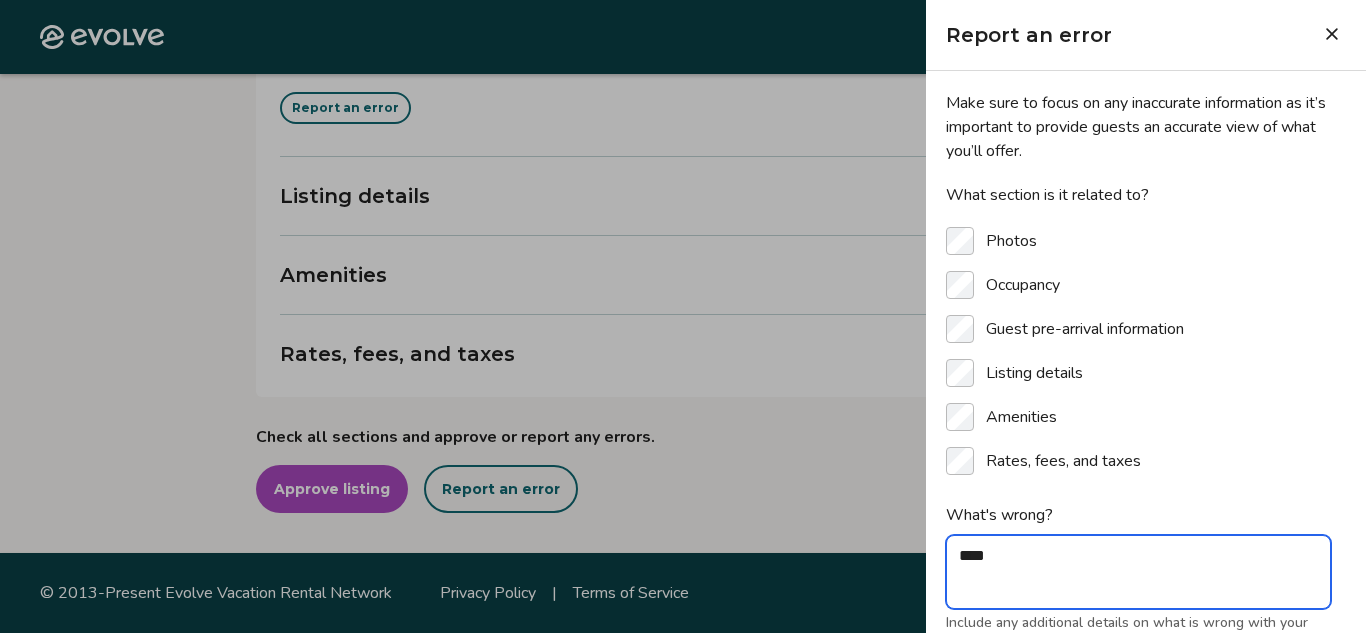 type on "*" 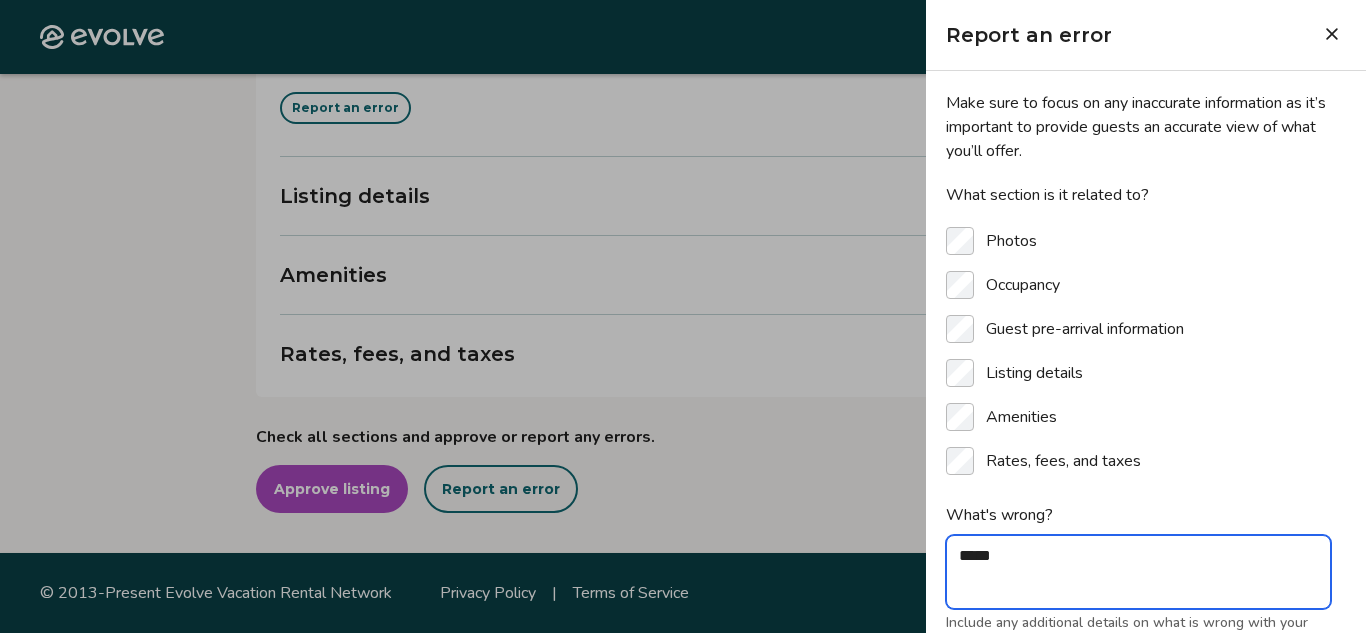 type on "*" 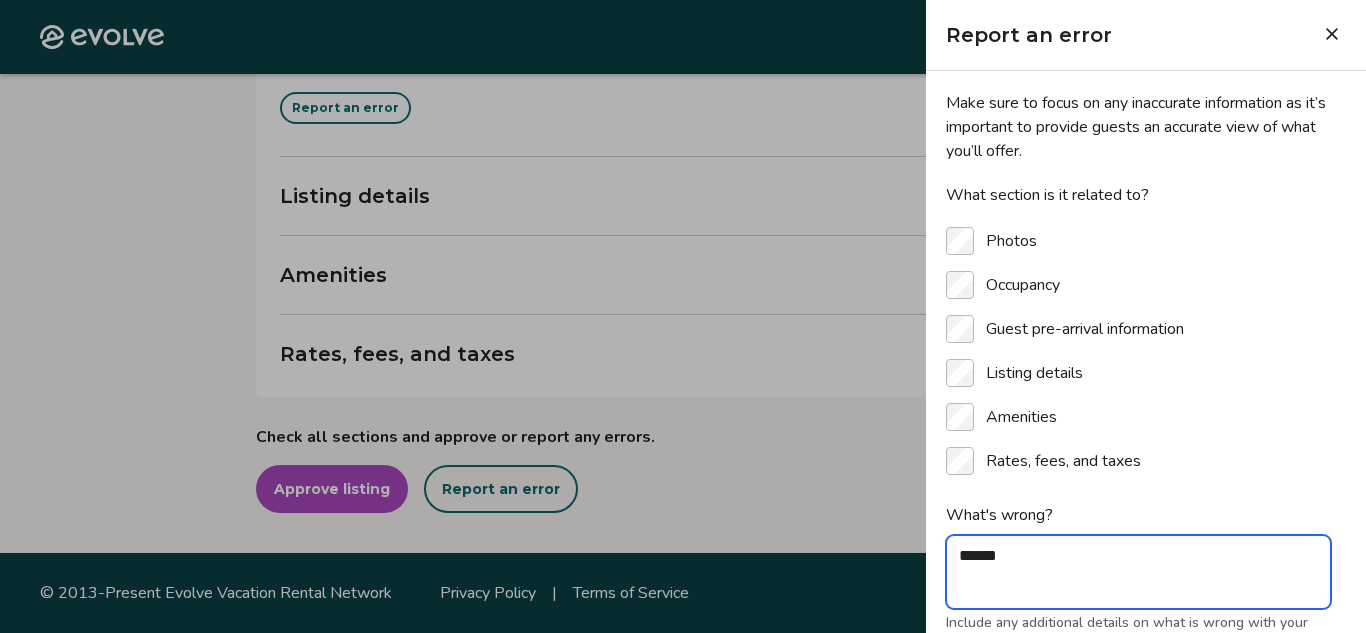 type on "*" 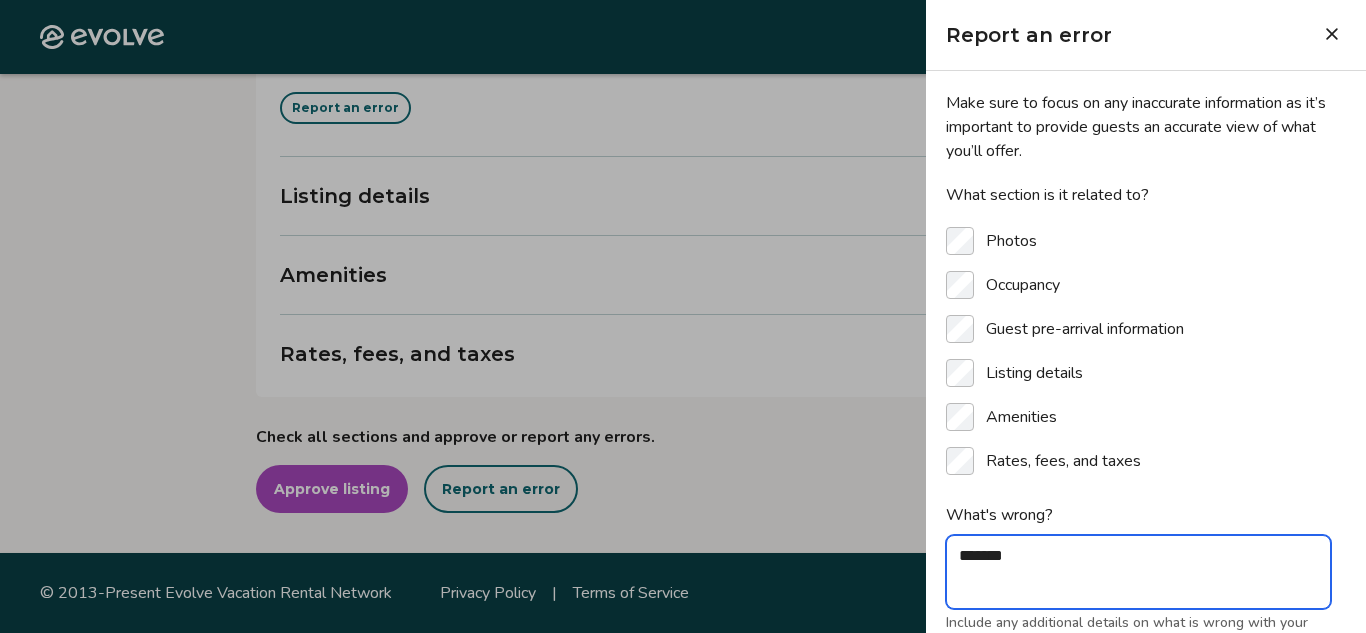 type on "*" 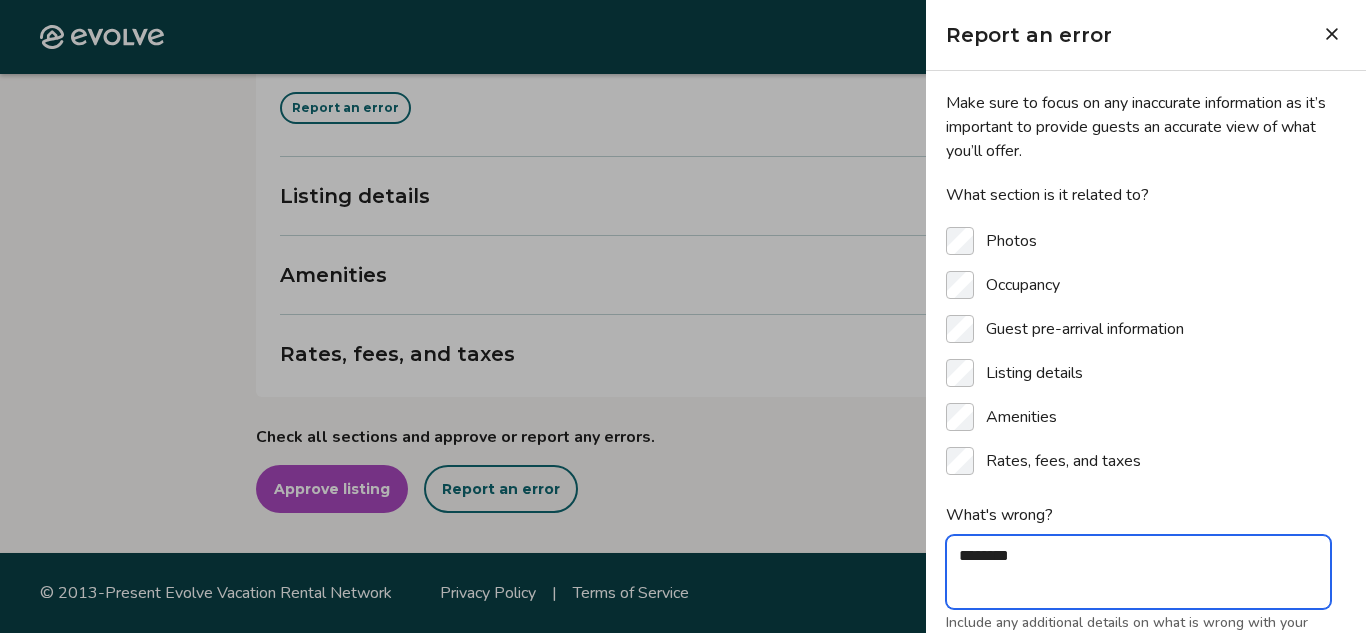type on "*" 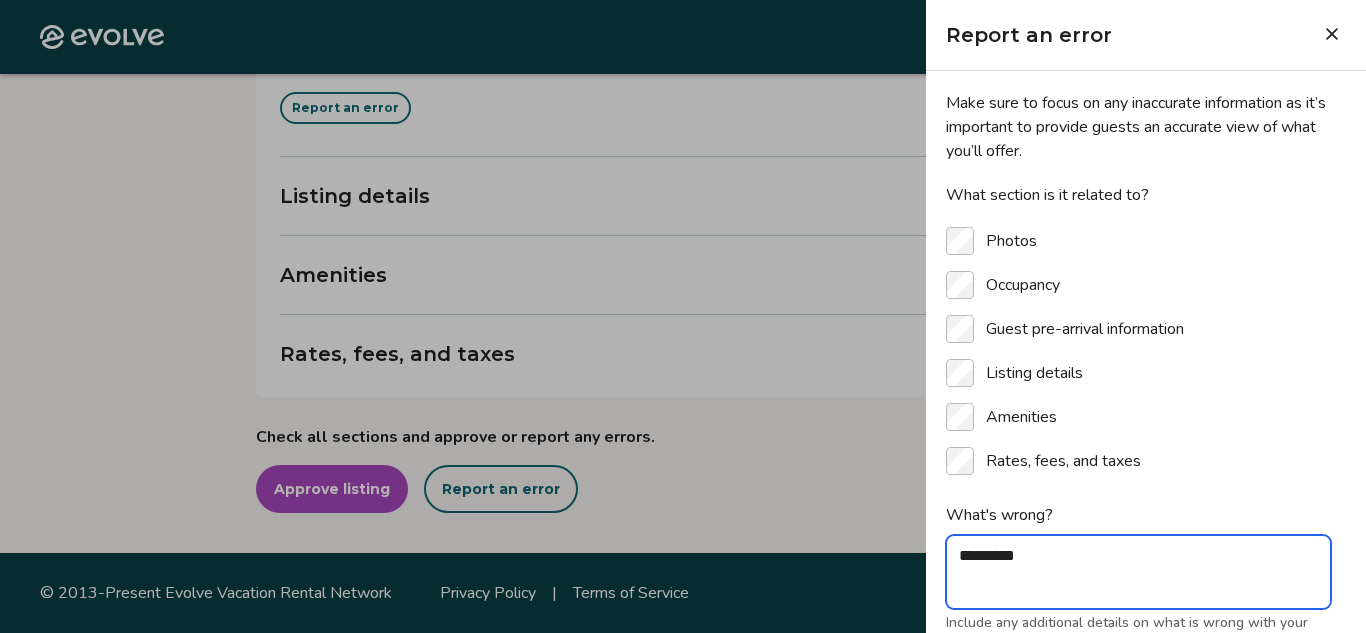 type on "*" 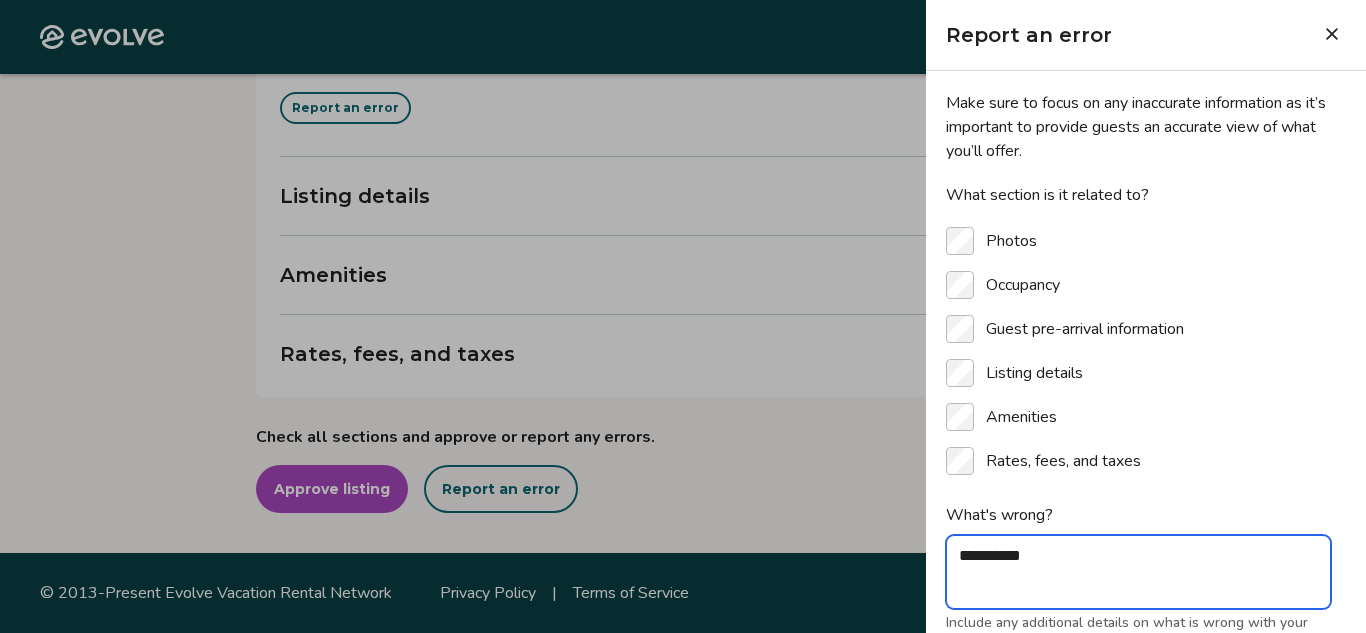 type on "*" 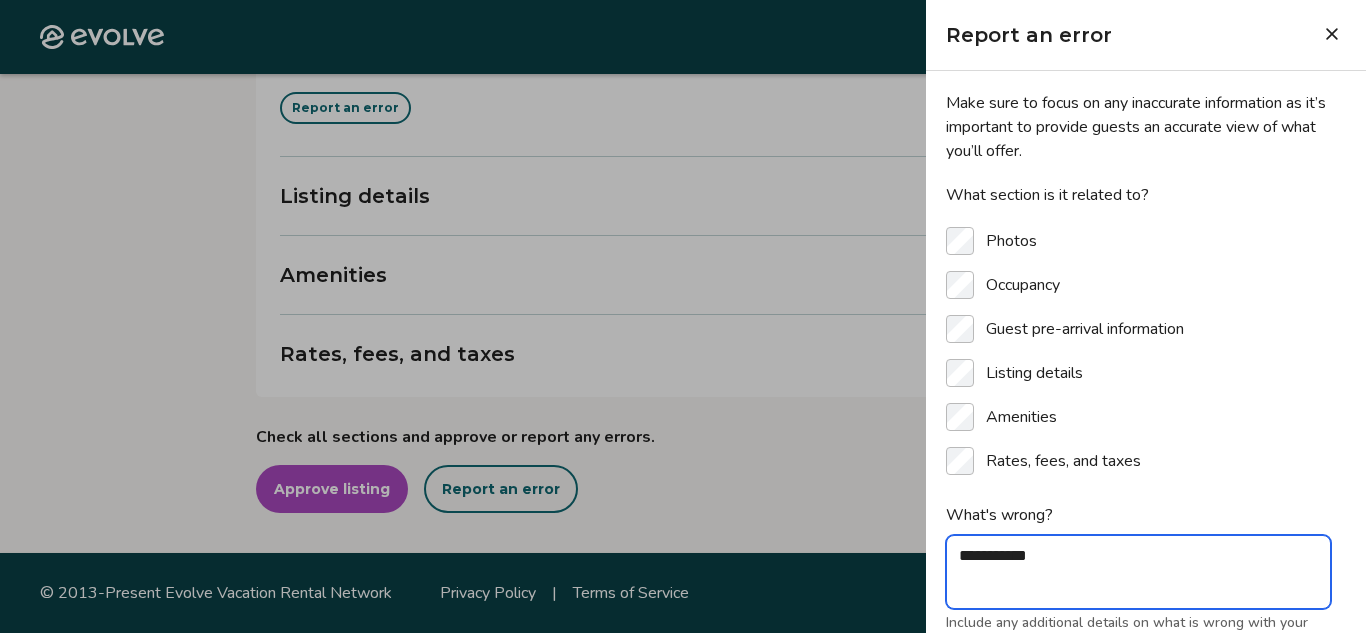 type on "*" 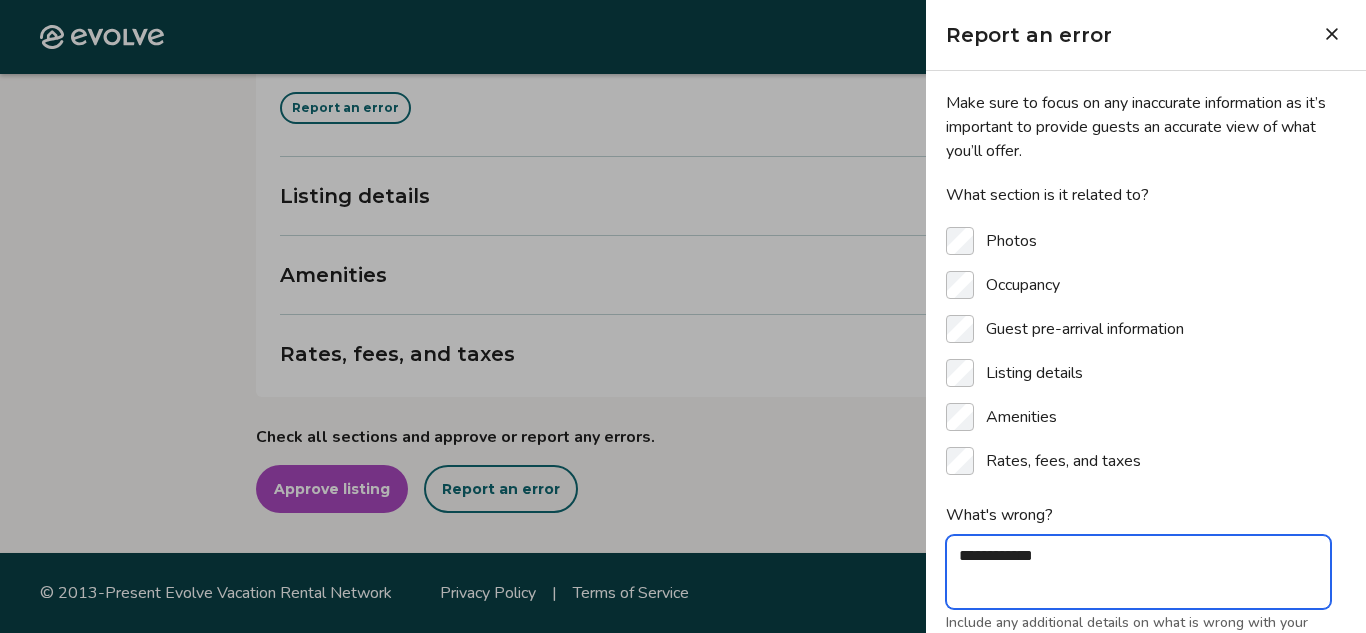 type on "*" 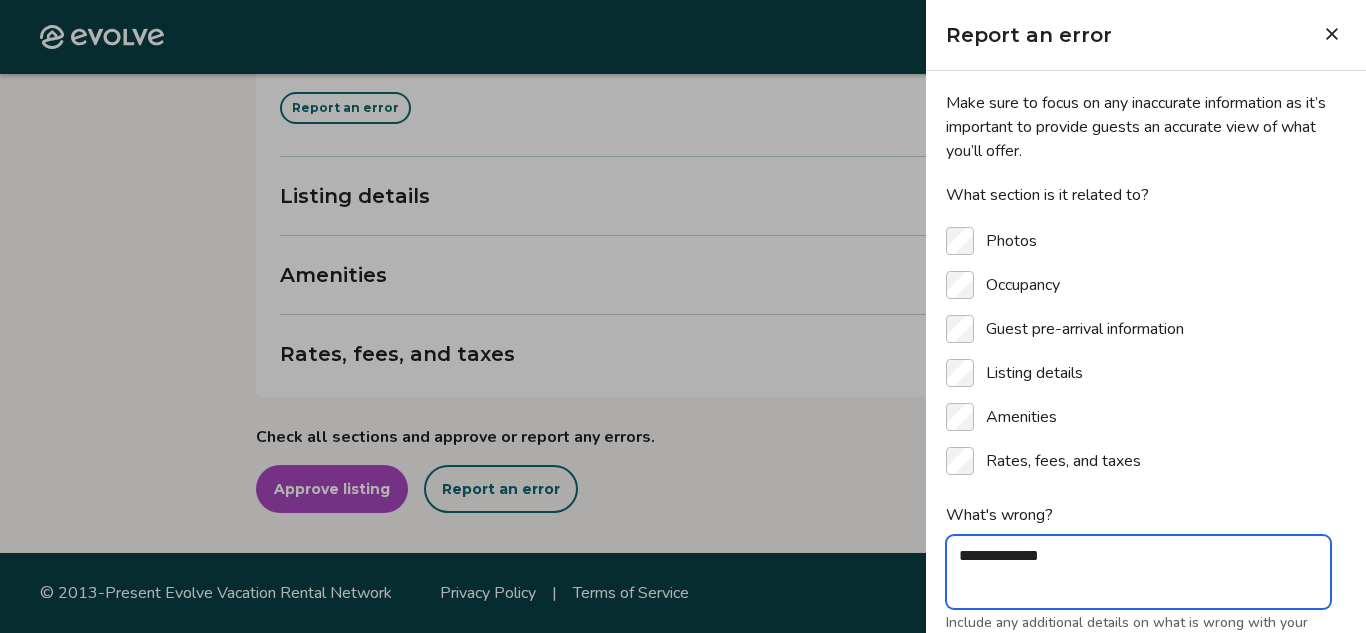 type on "*" 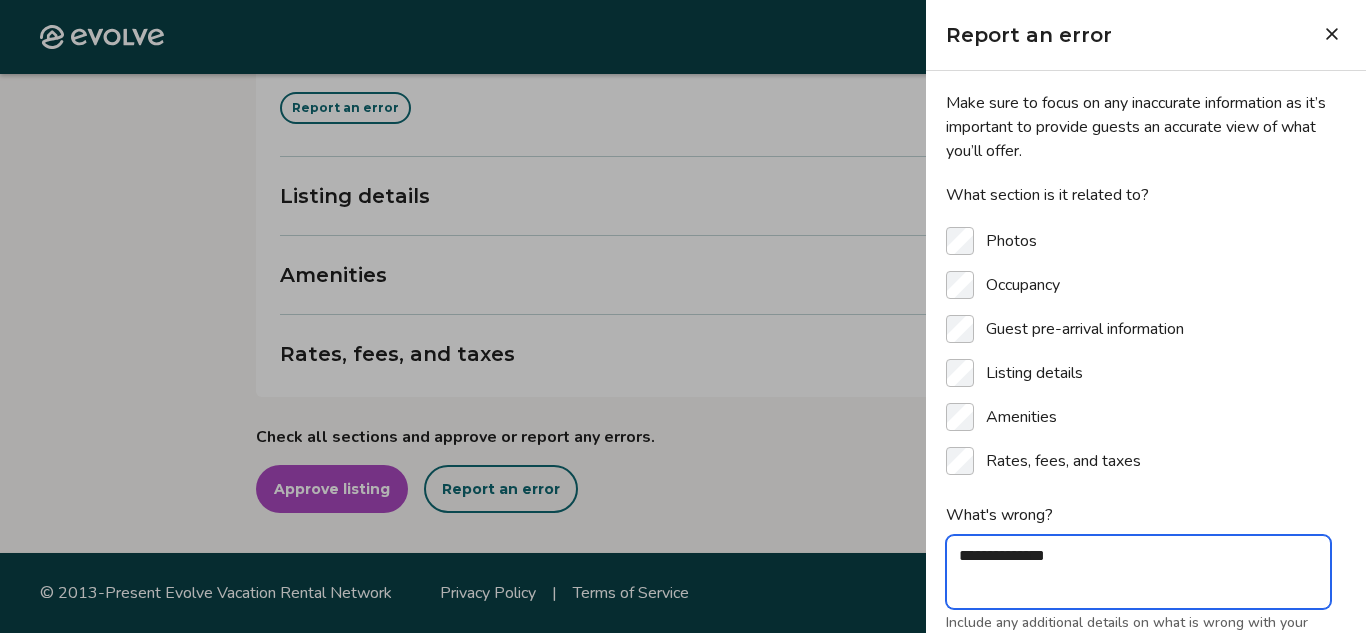 type on "*" 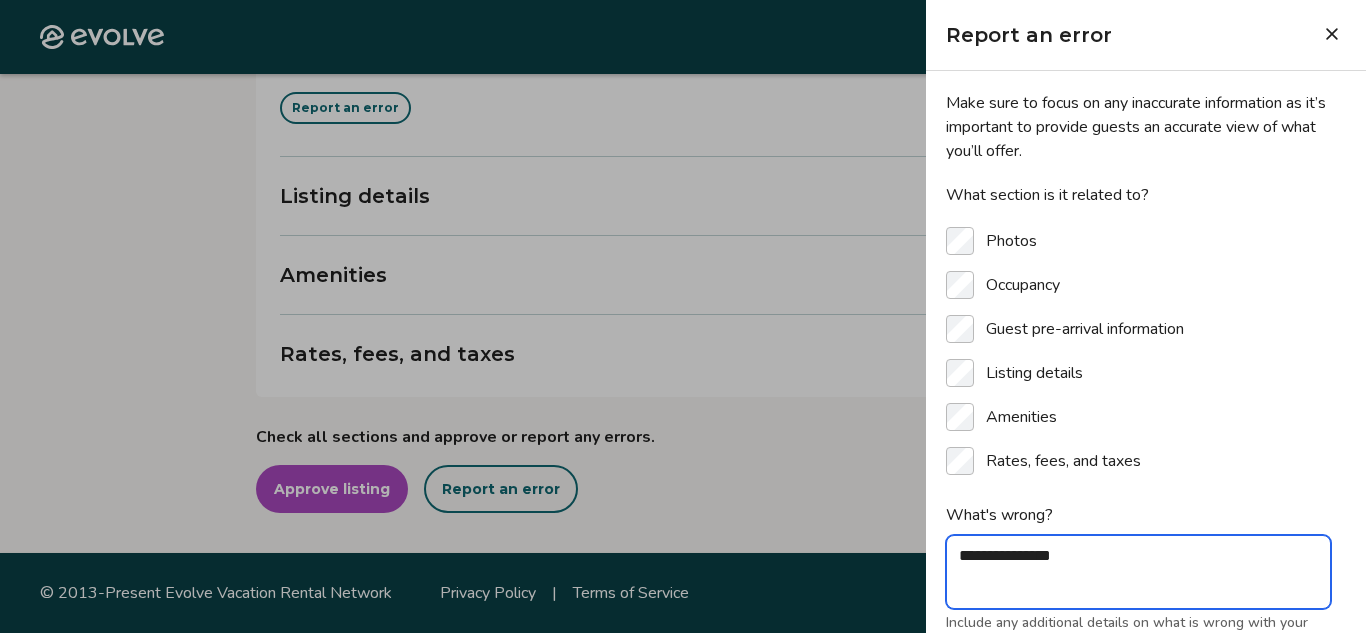 type on "*" 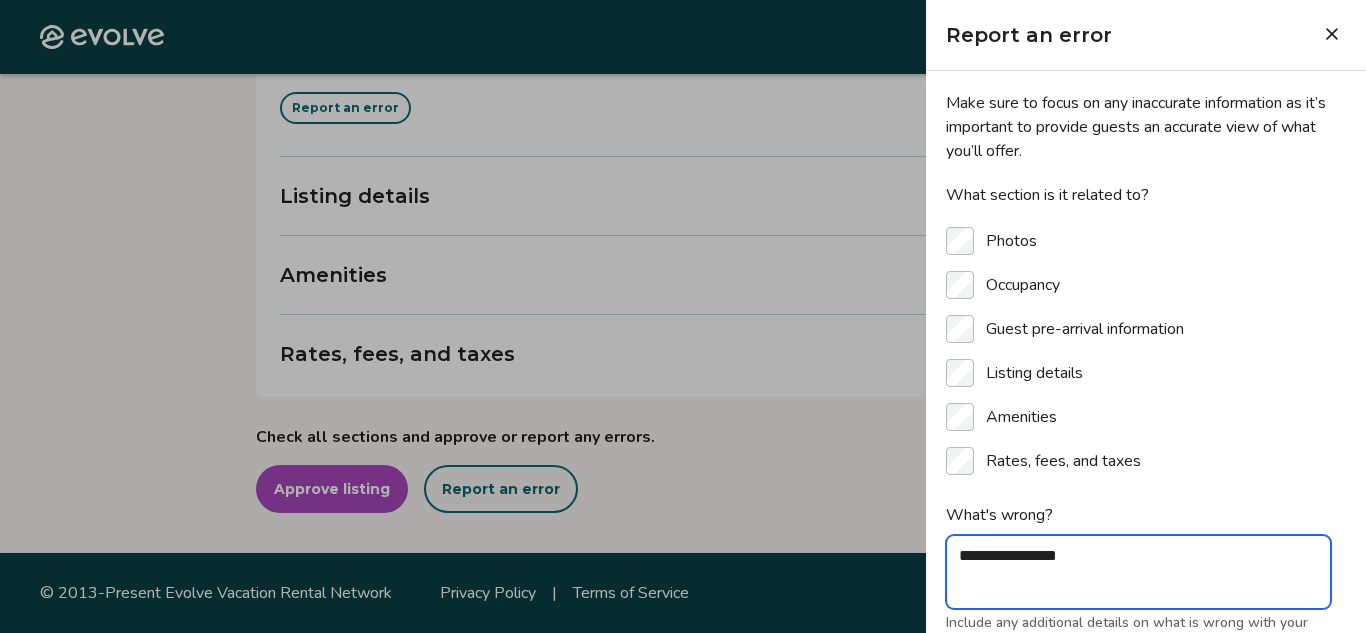 click on "**********" at bounding box center (1138, 572) 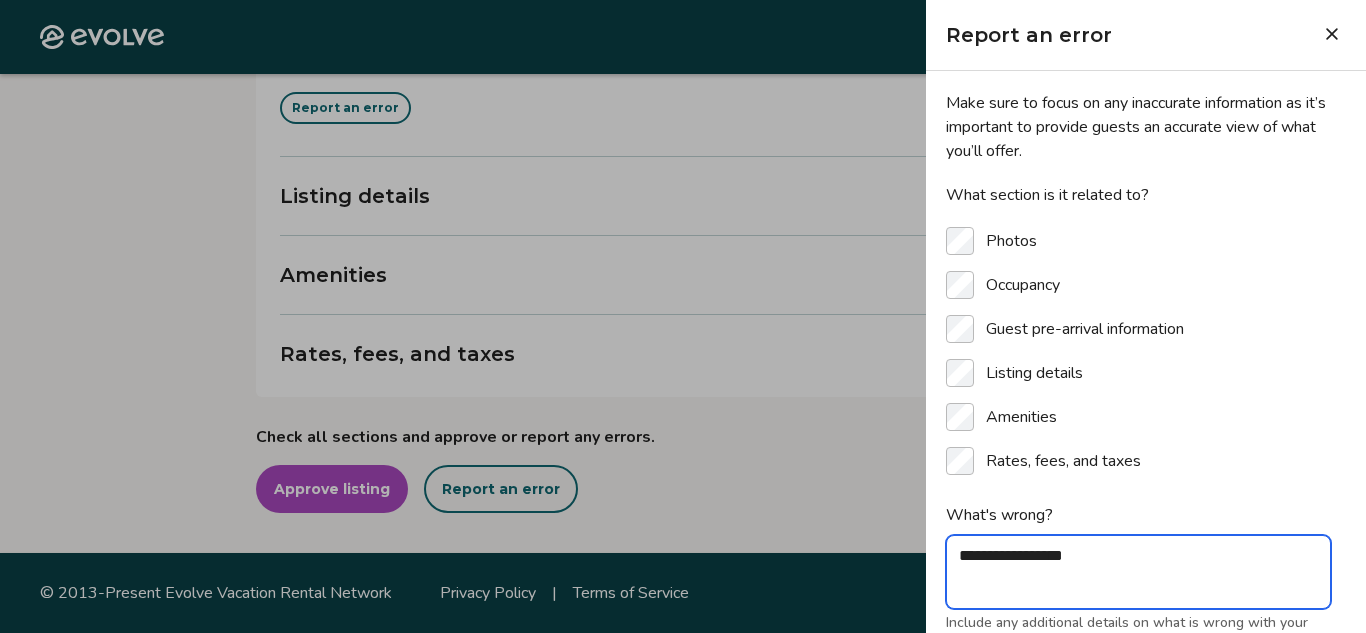 type on "*" 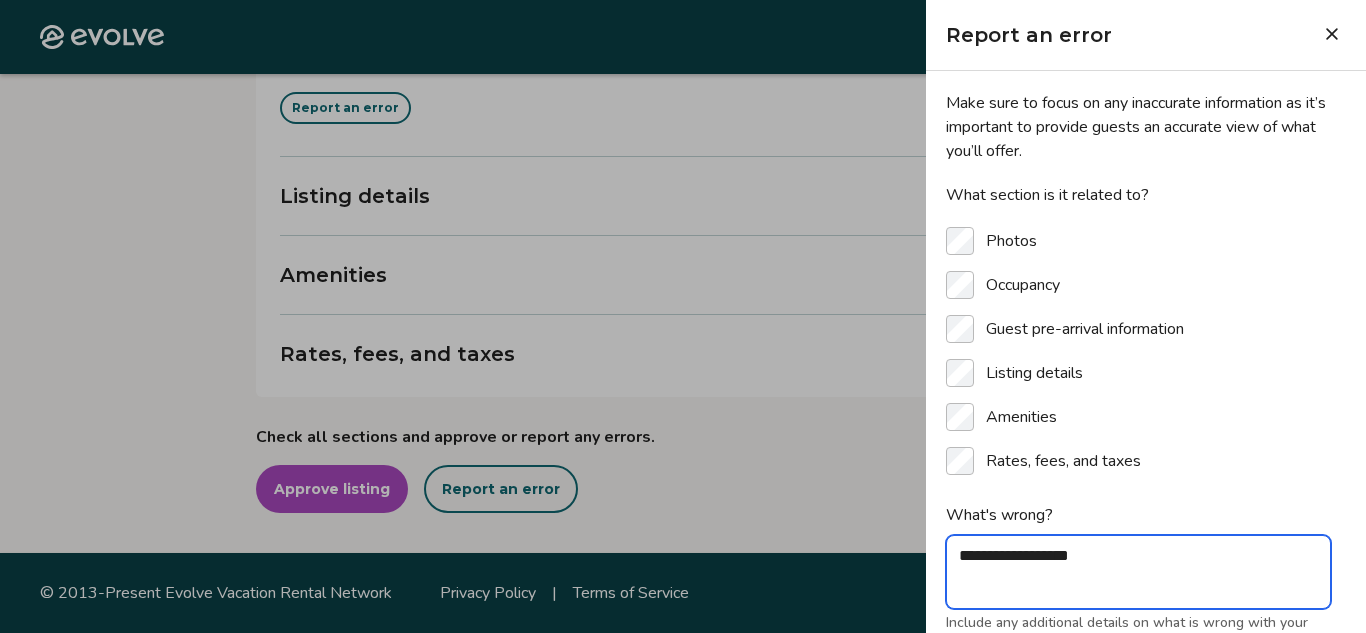 type on "*" 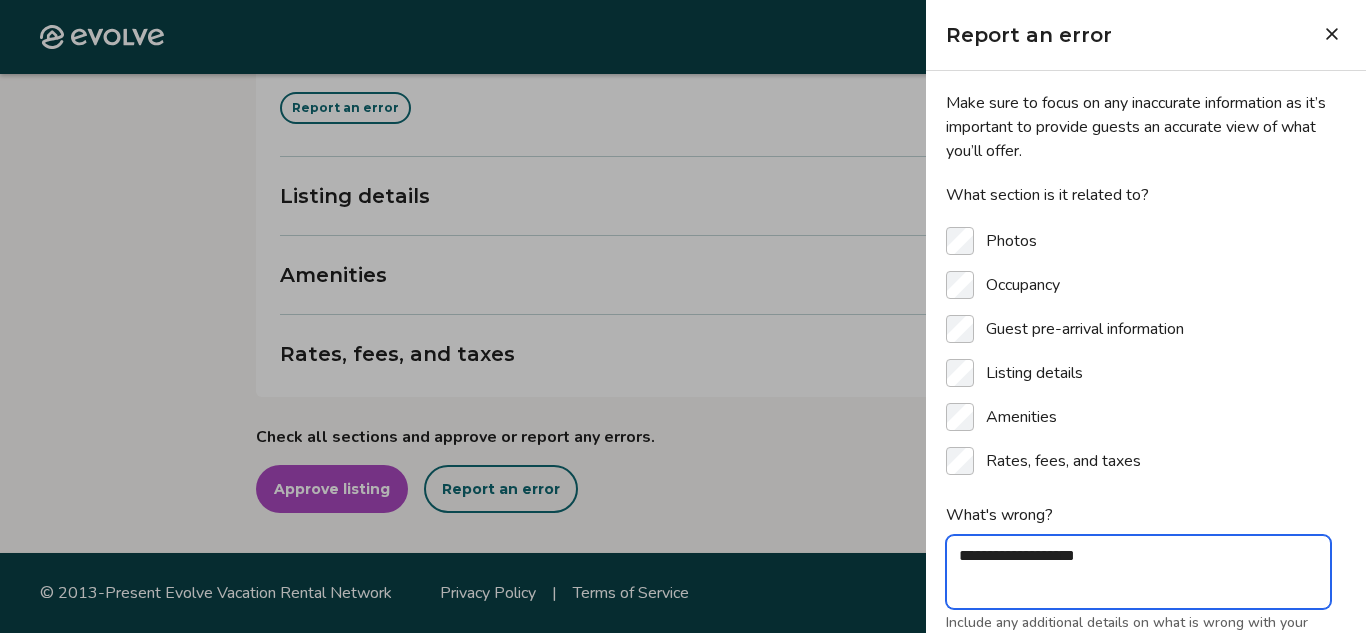 type on "*" 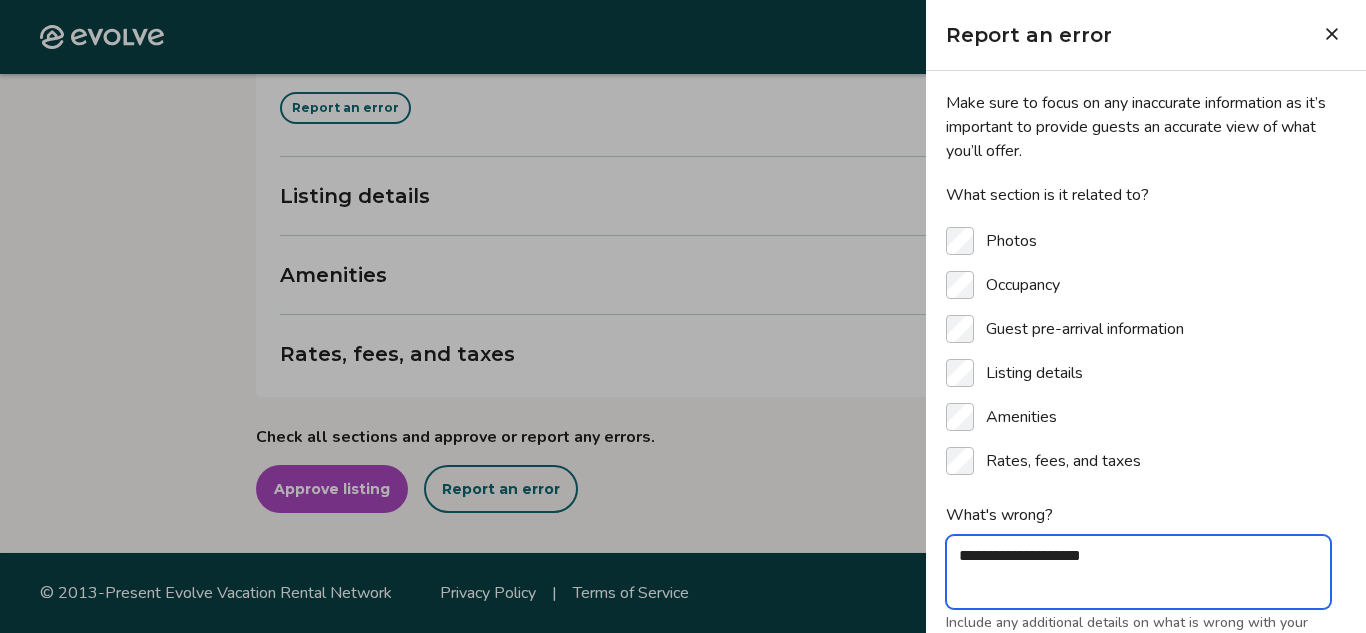 type on "*" 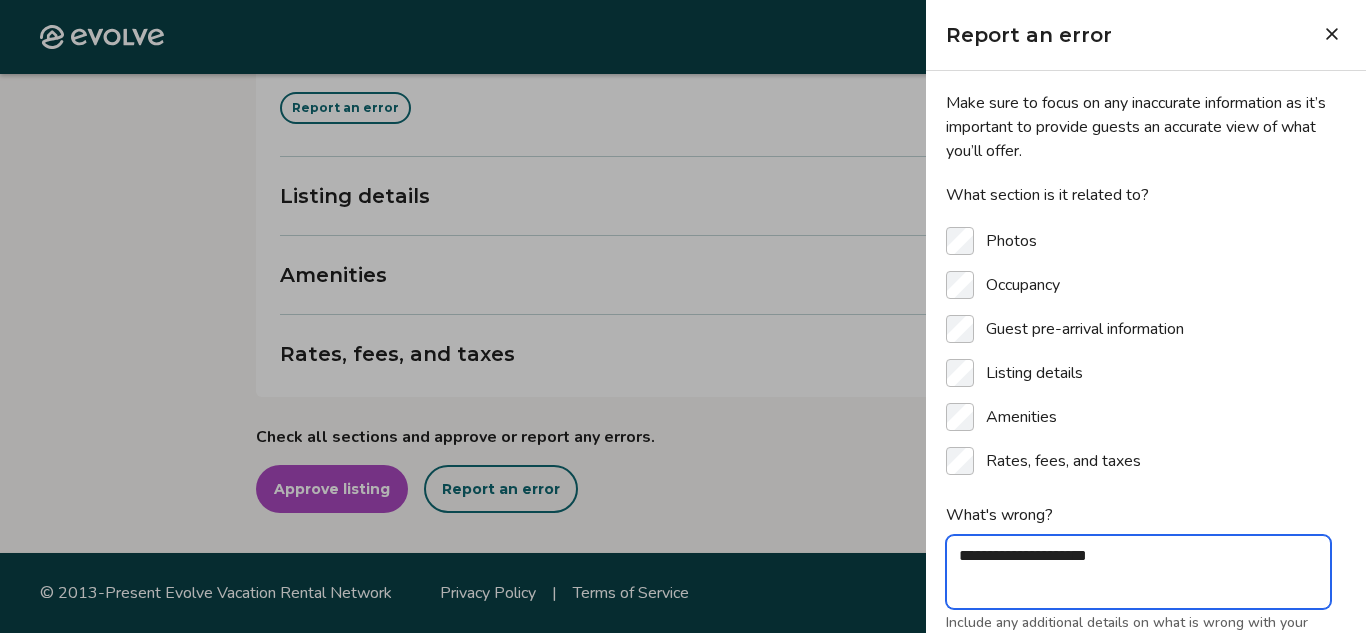 type on "*" 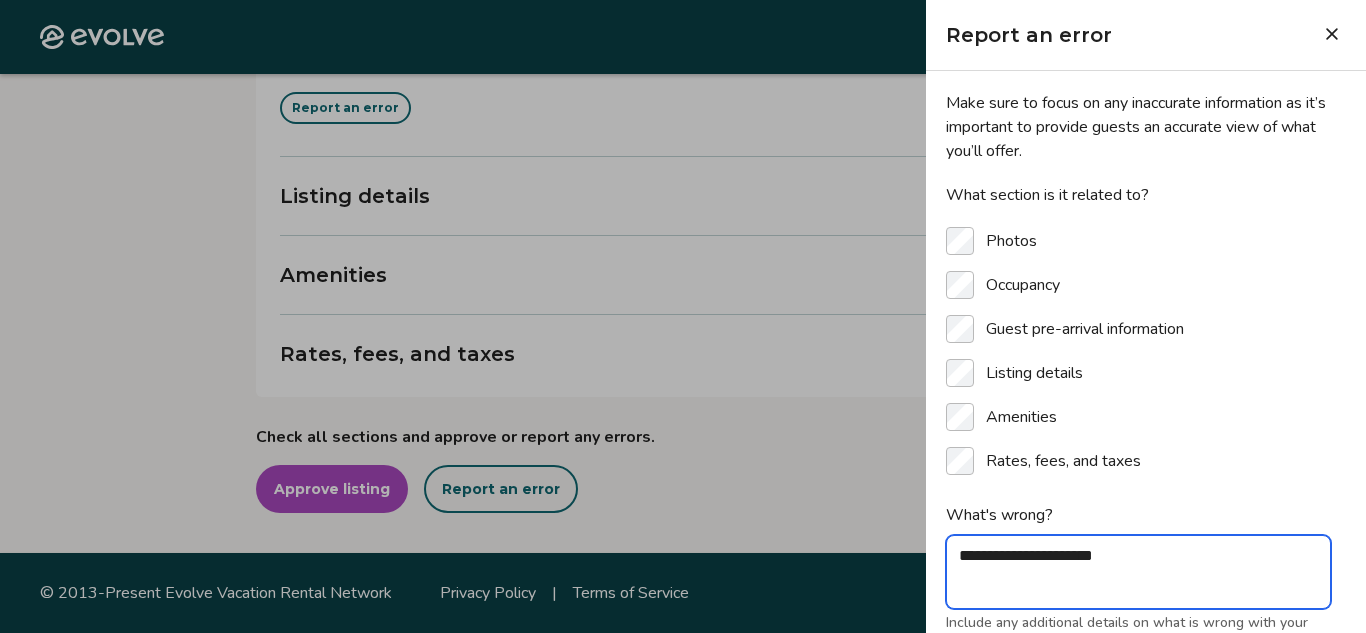 type on "*" 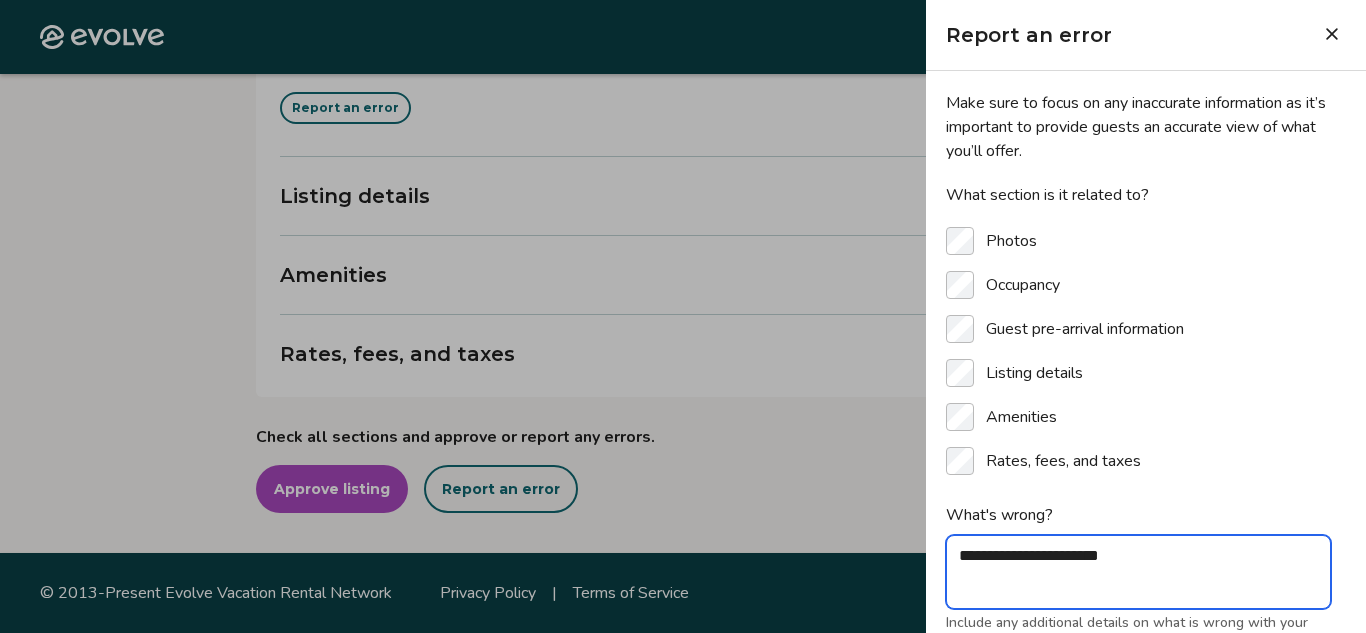 type on "*" 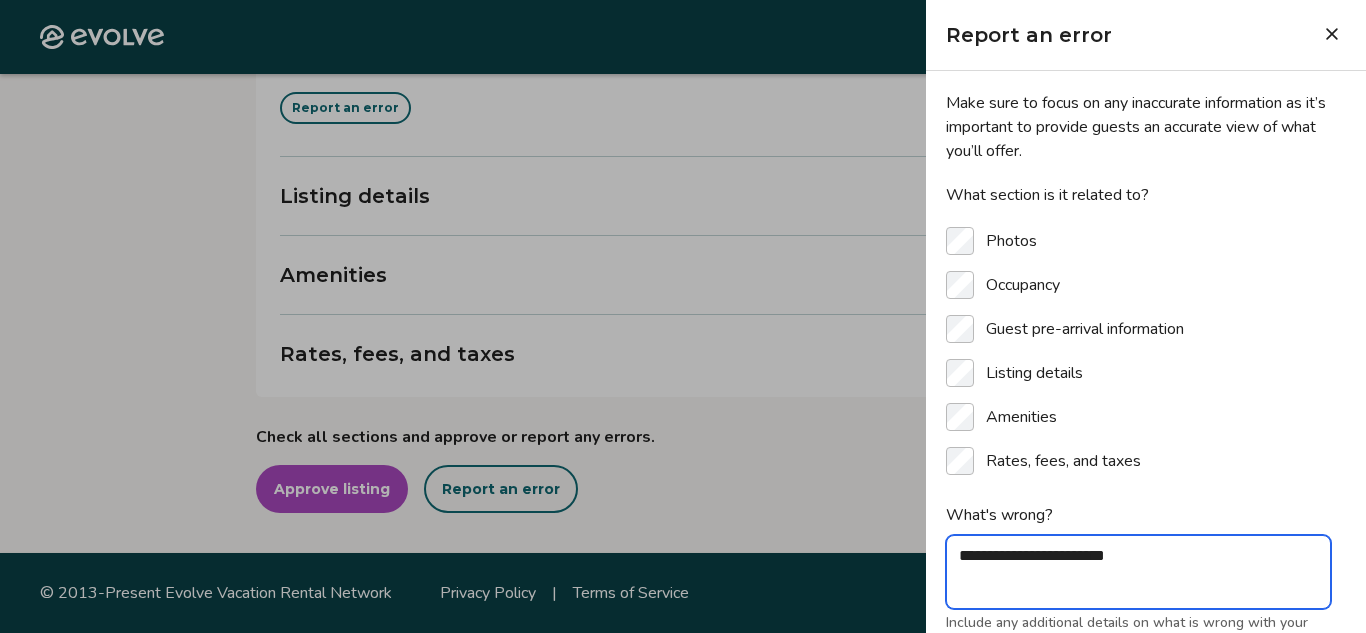type on "*" 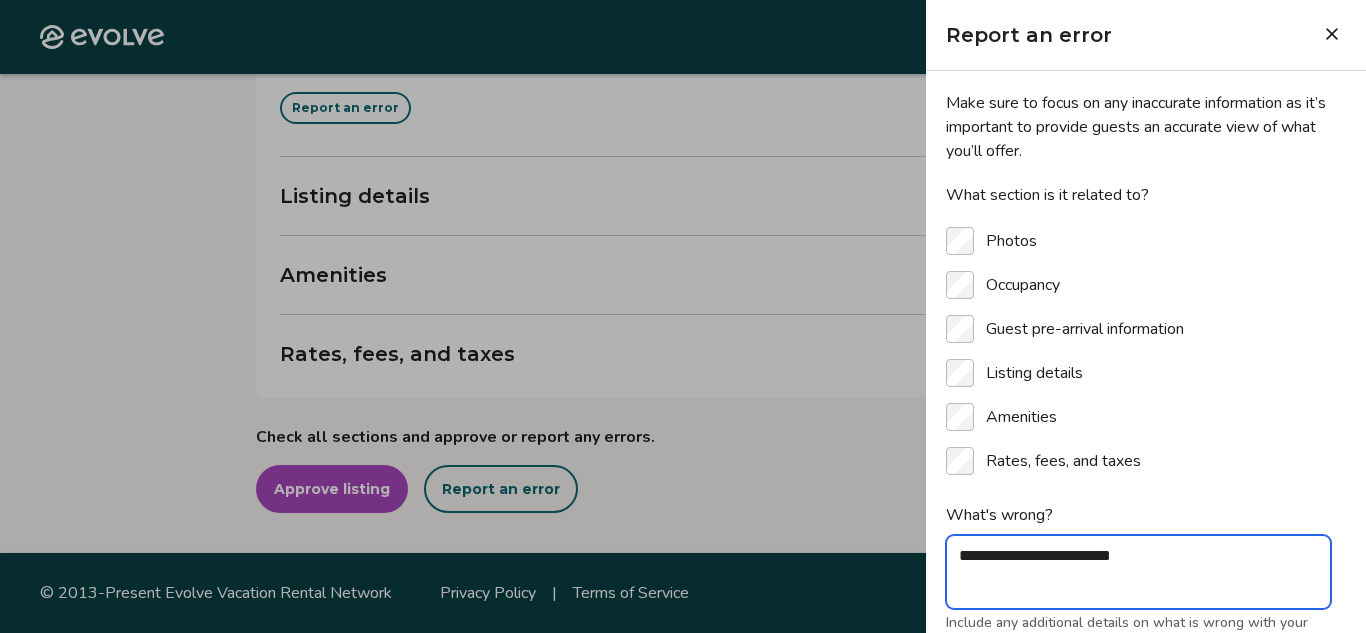 type on "*" 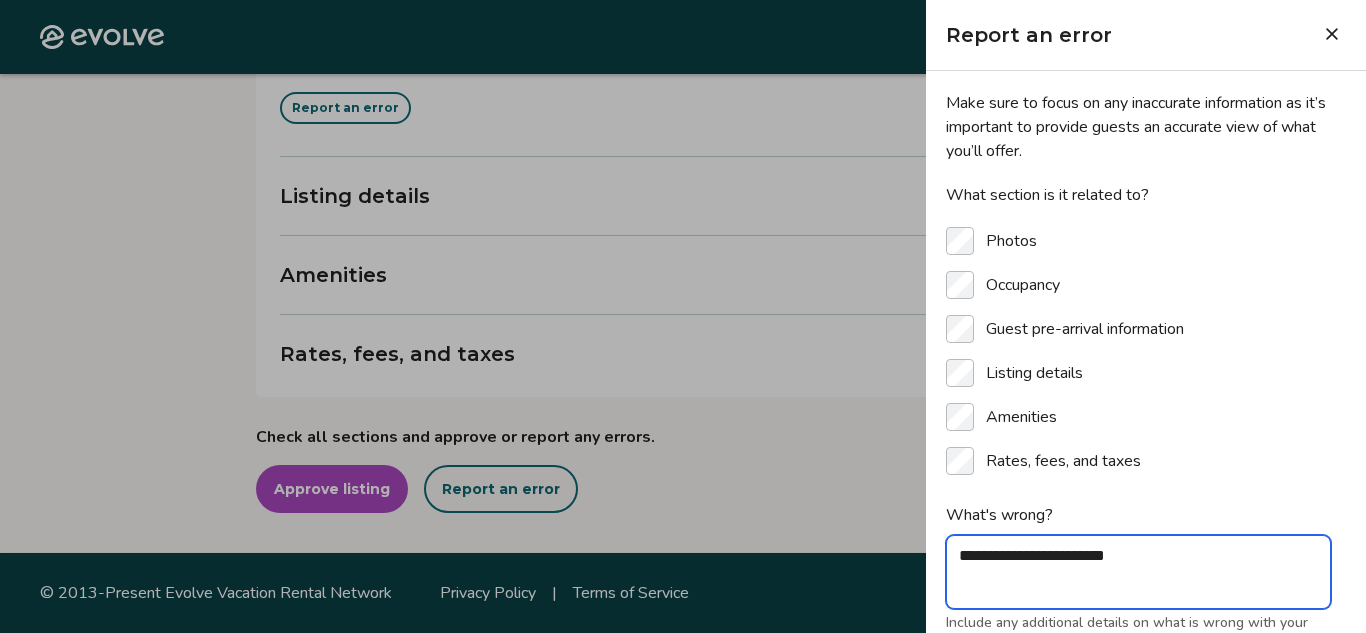type on "*" 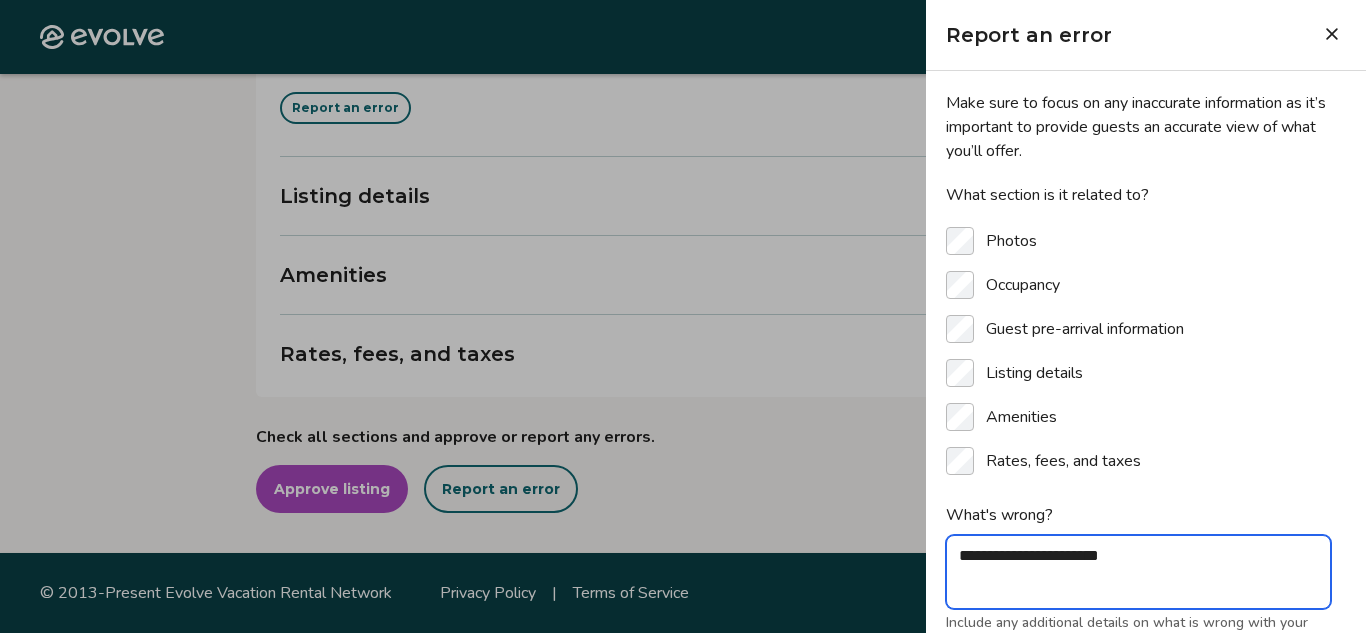 type on "*" 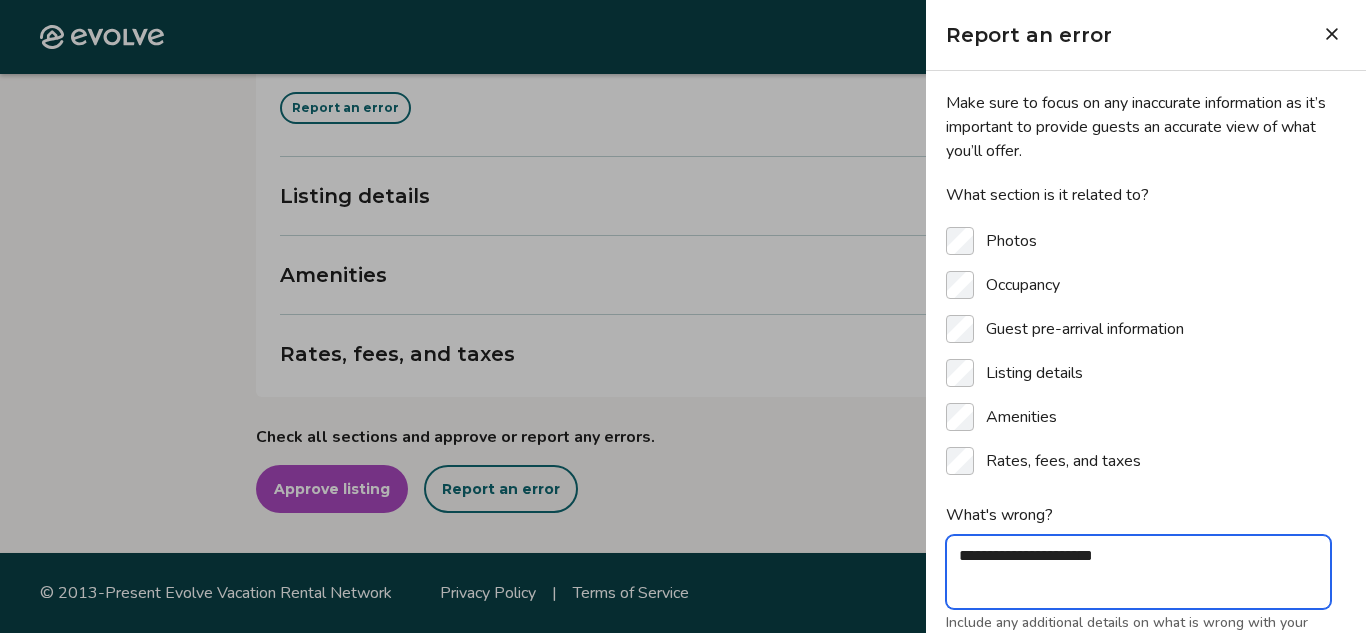 type on "*" 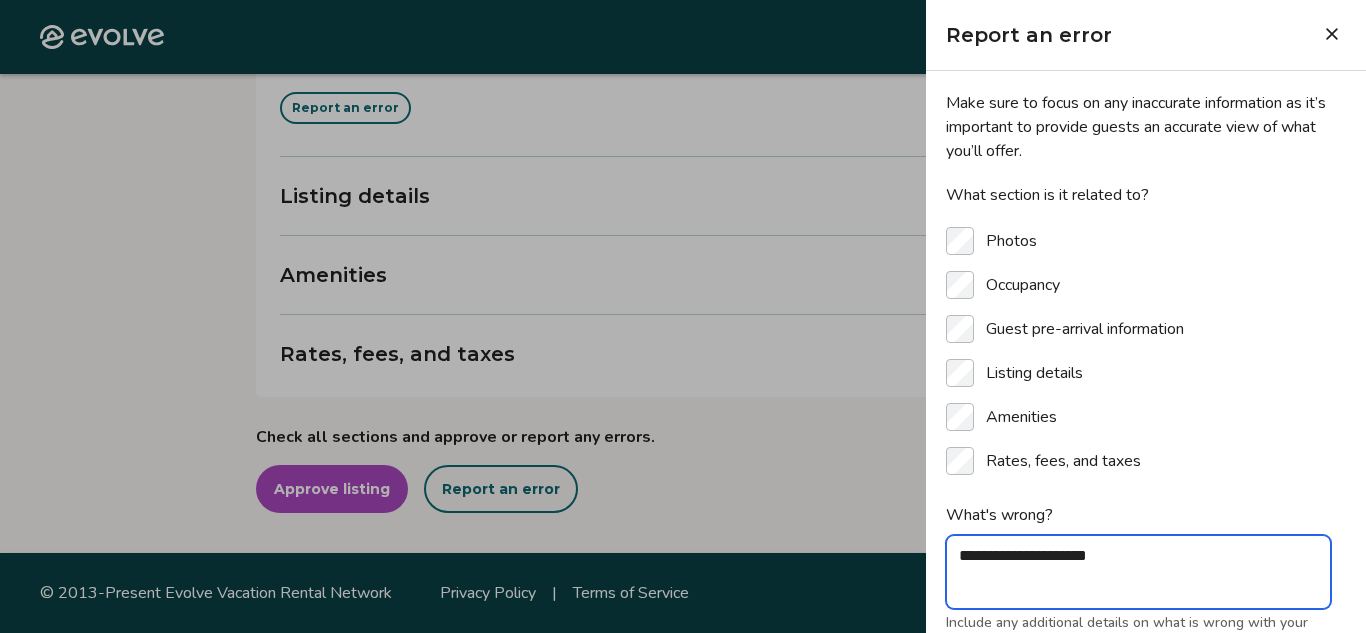 type on "*" 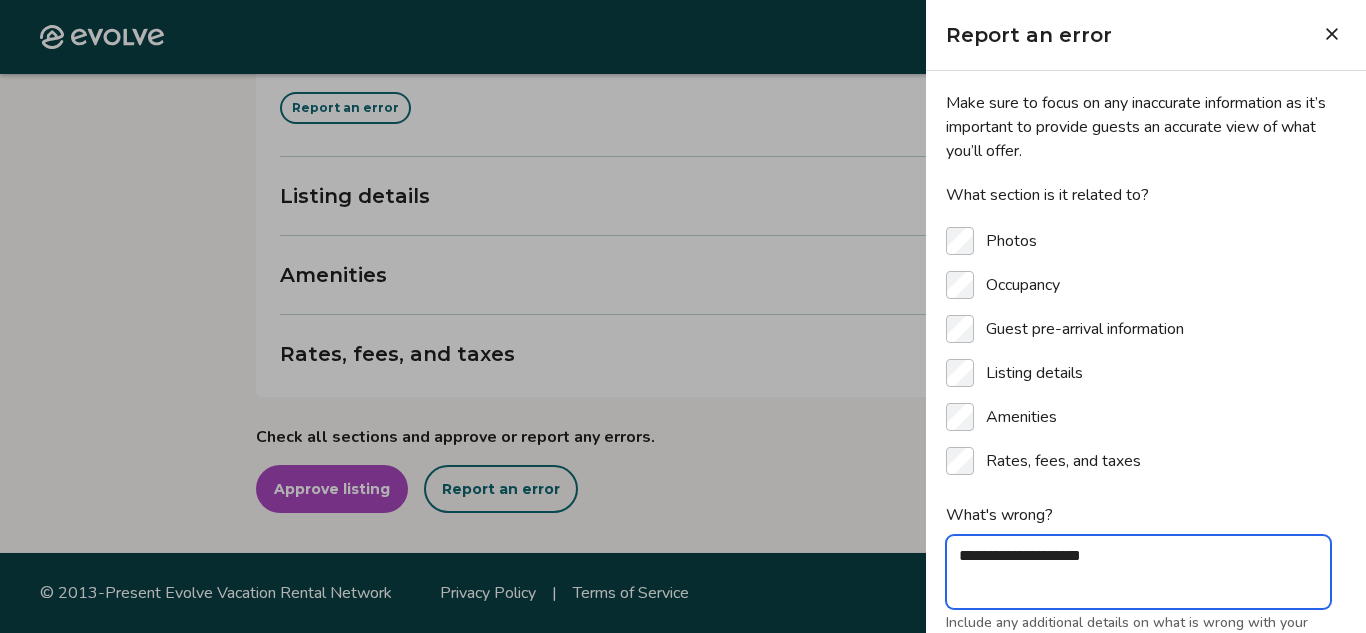 type on "*" 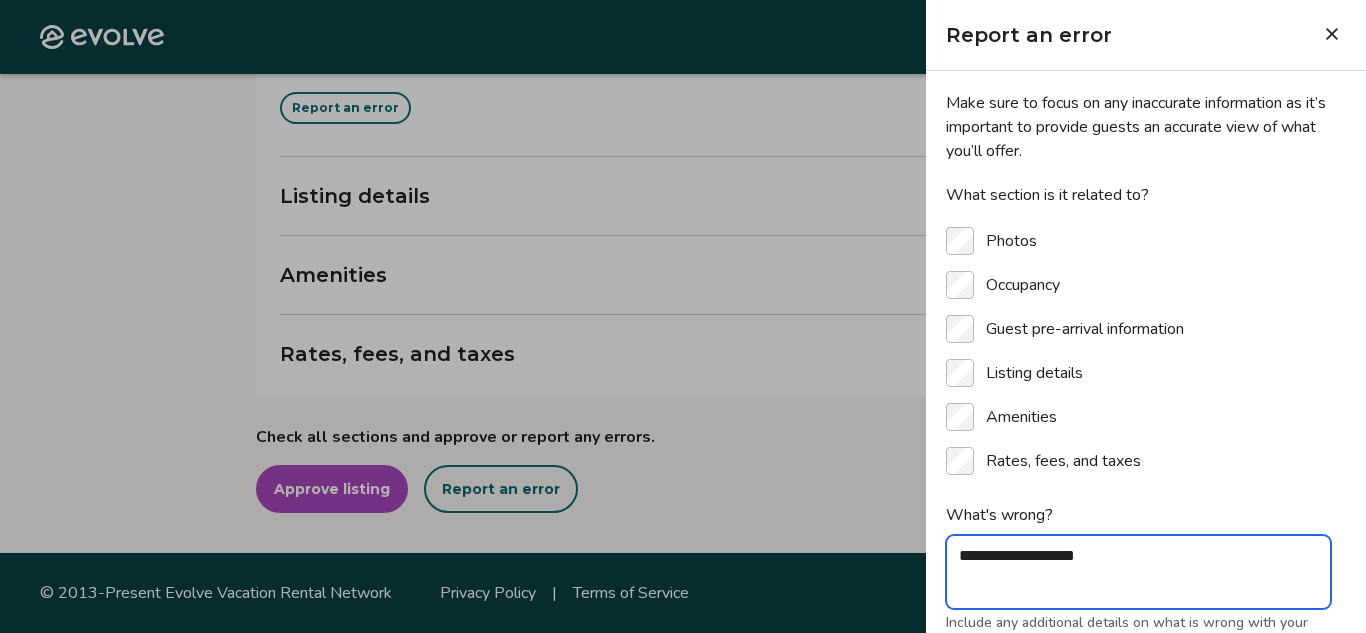 type on "*" 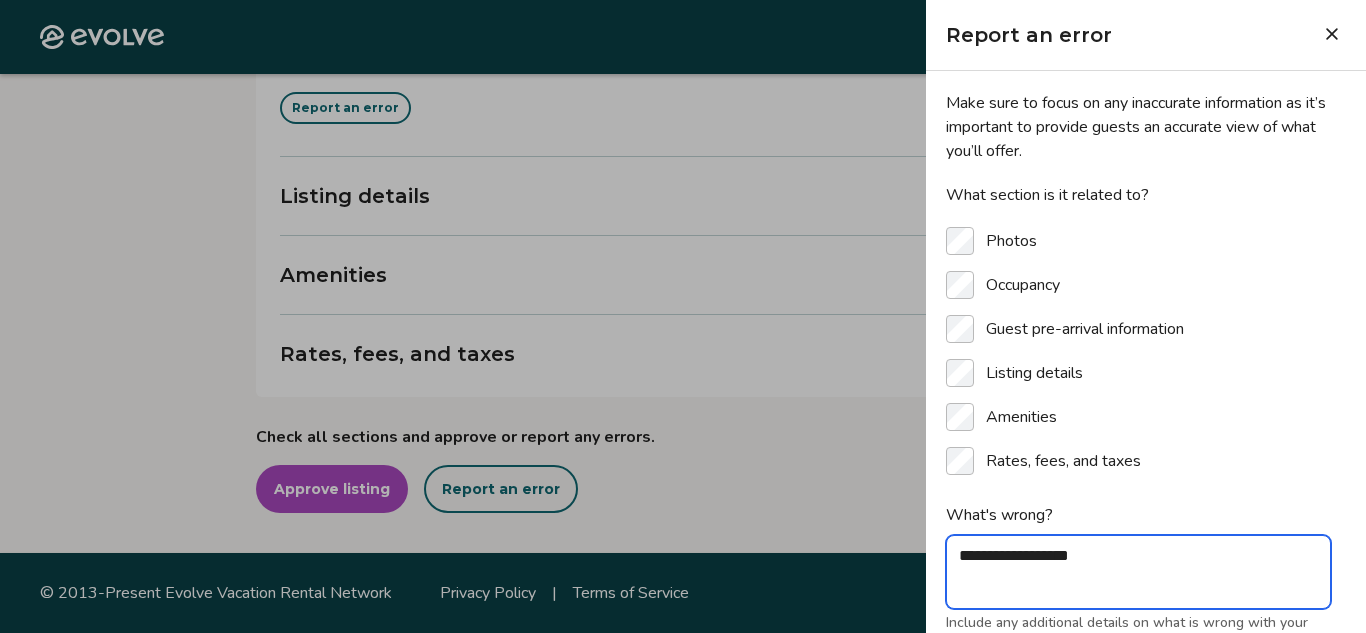 type on "*" 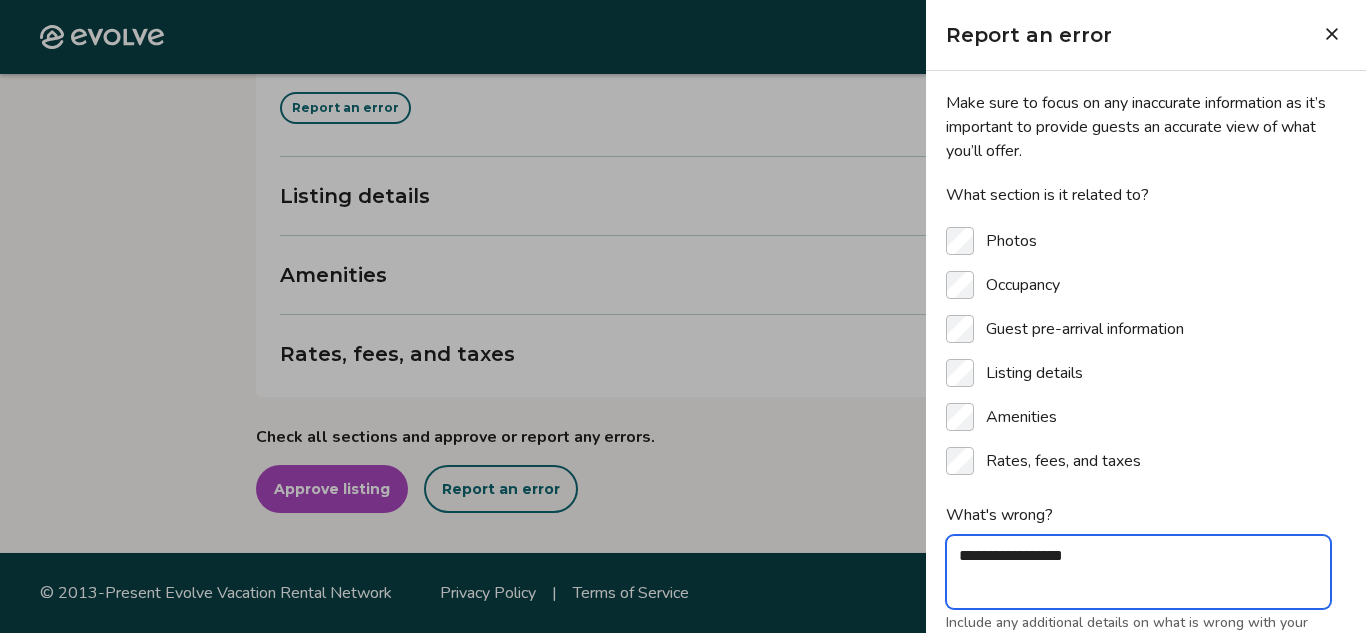 type on "*" 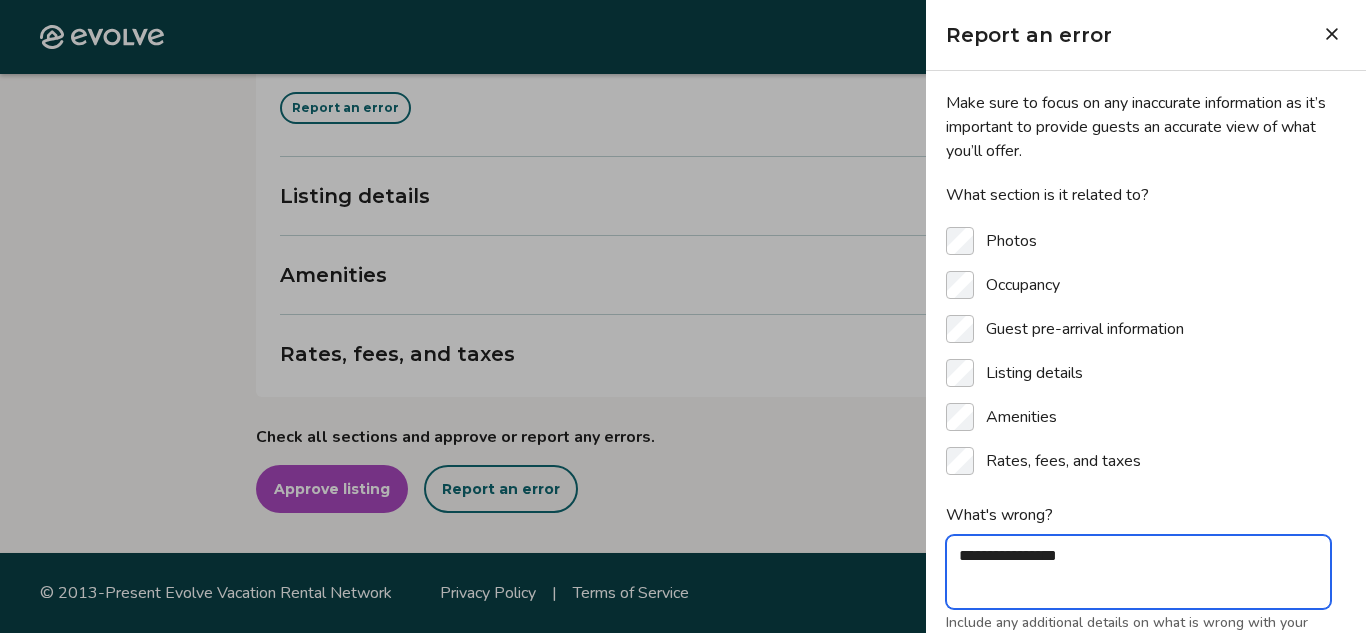 type on "*" 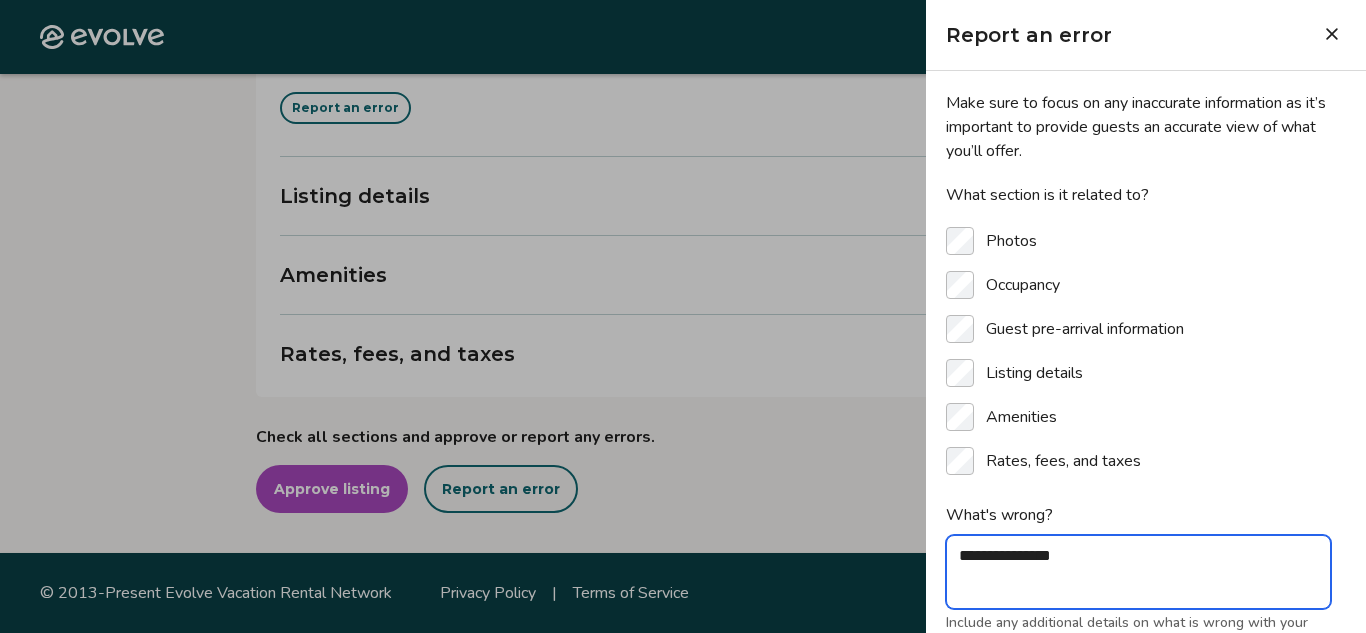 type on "*" 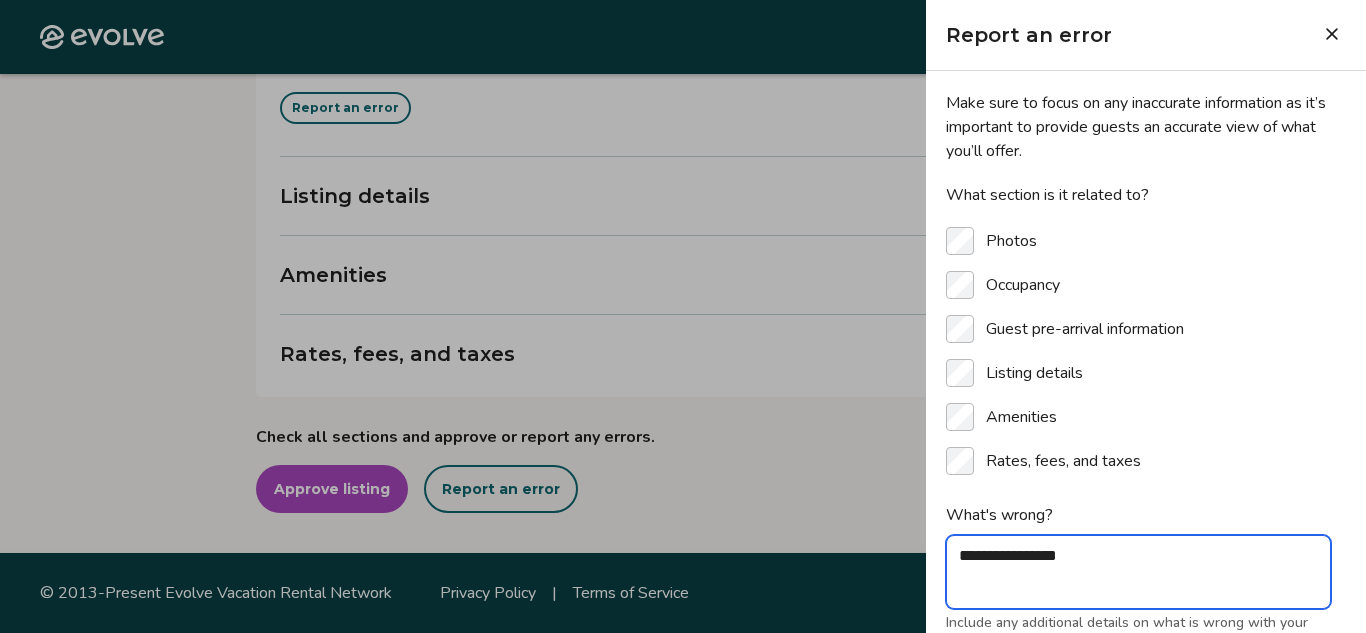 click on "**********" at bounding box center (1138, 572) 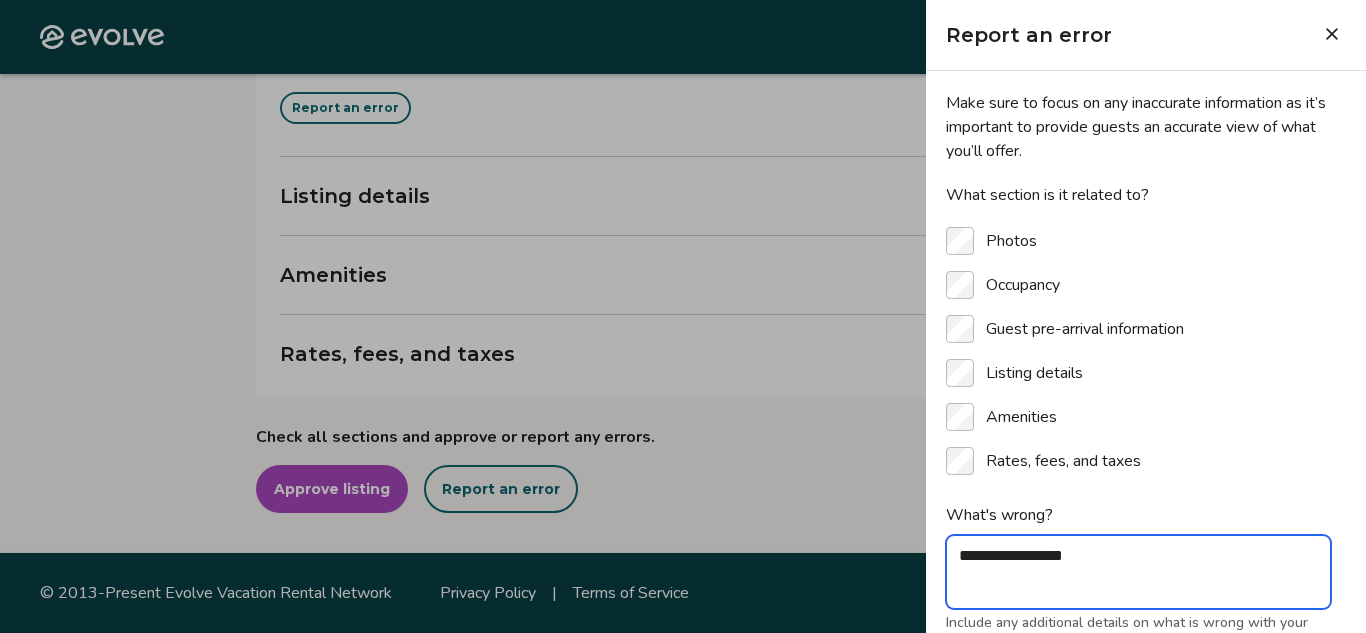 type on "*" 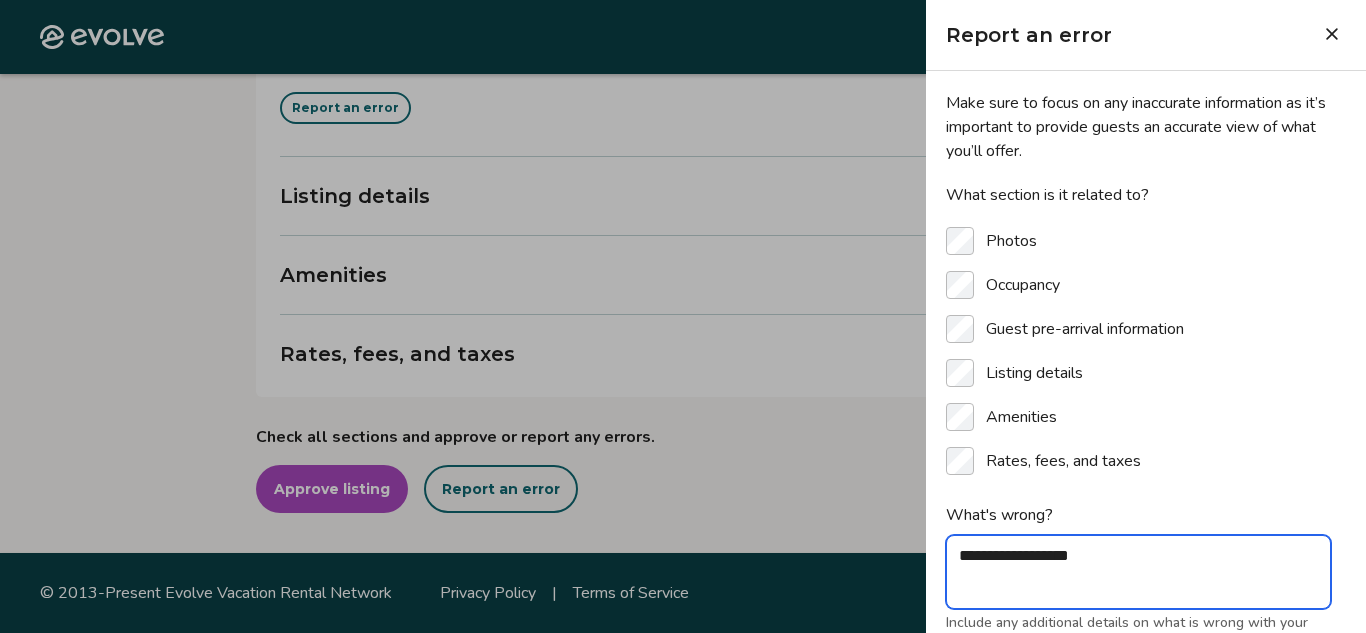 type on "*" 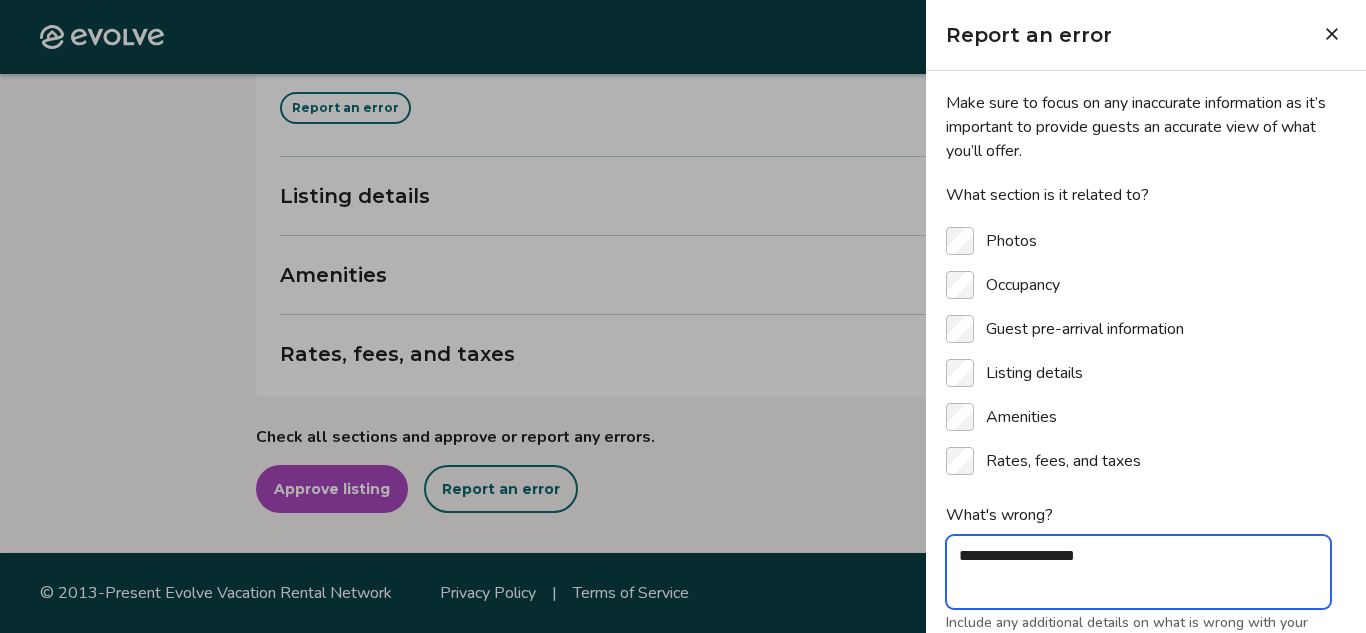 type on "*" 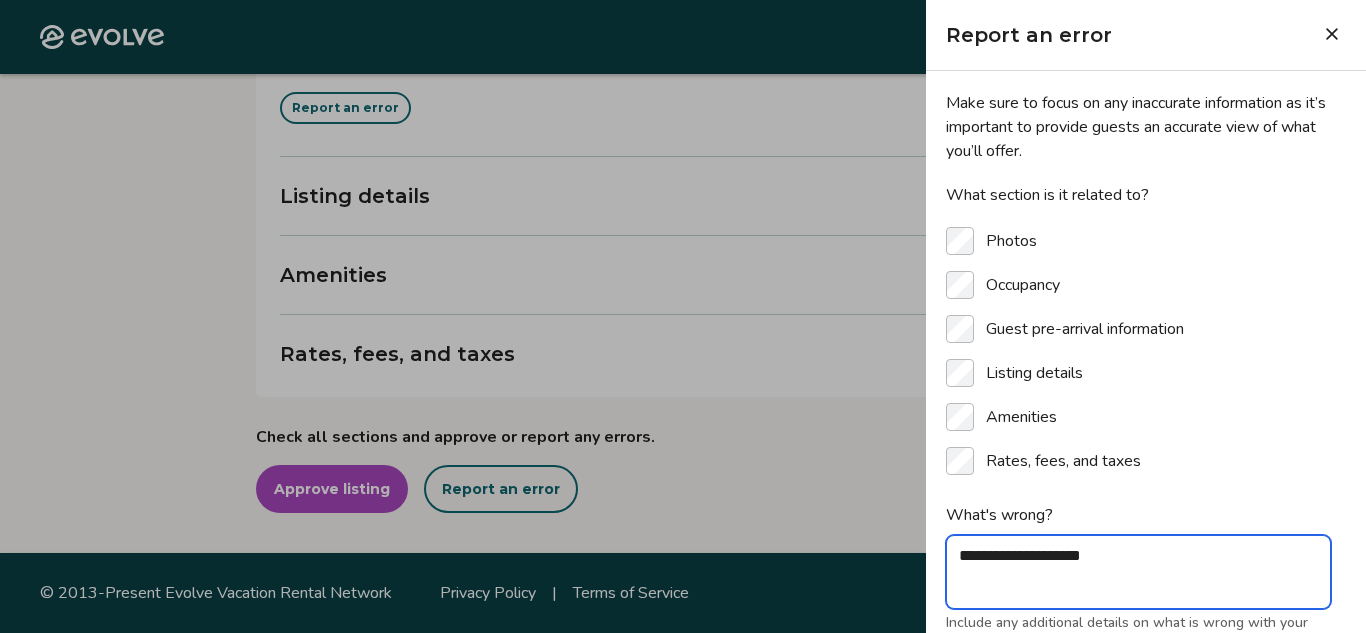 type on "*" 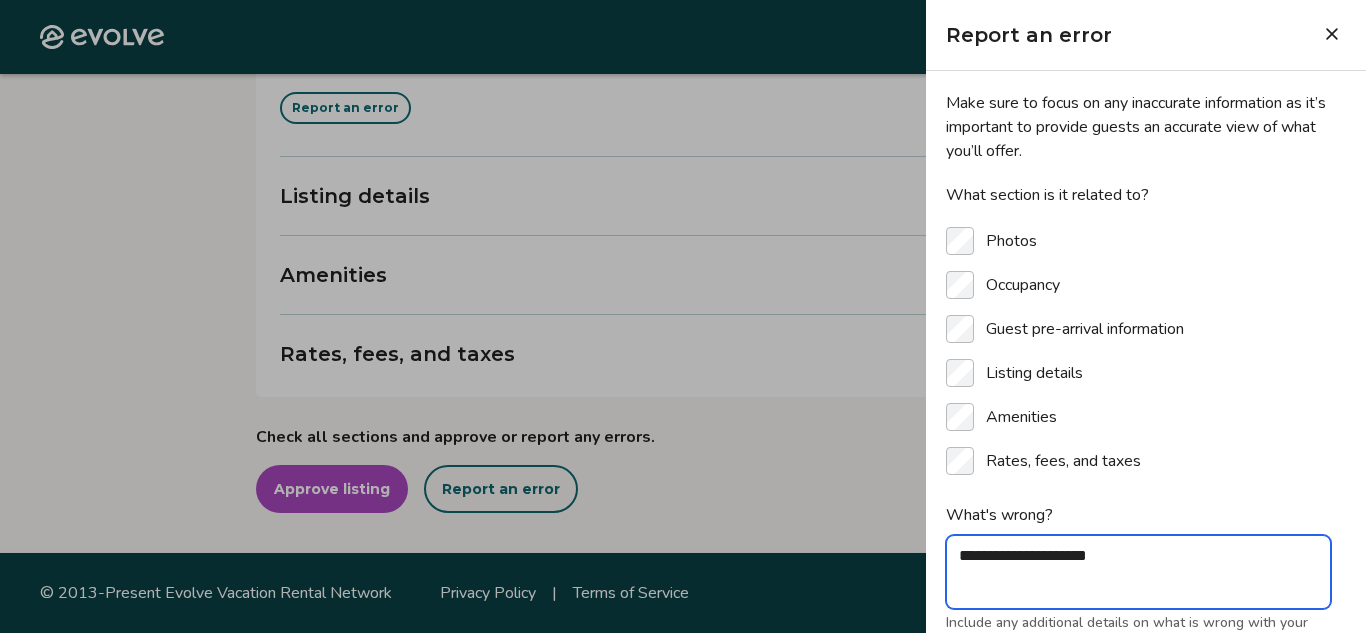 type on "*" 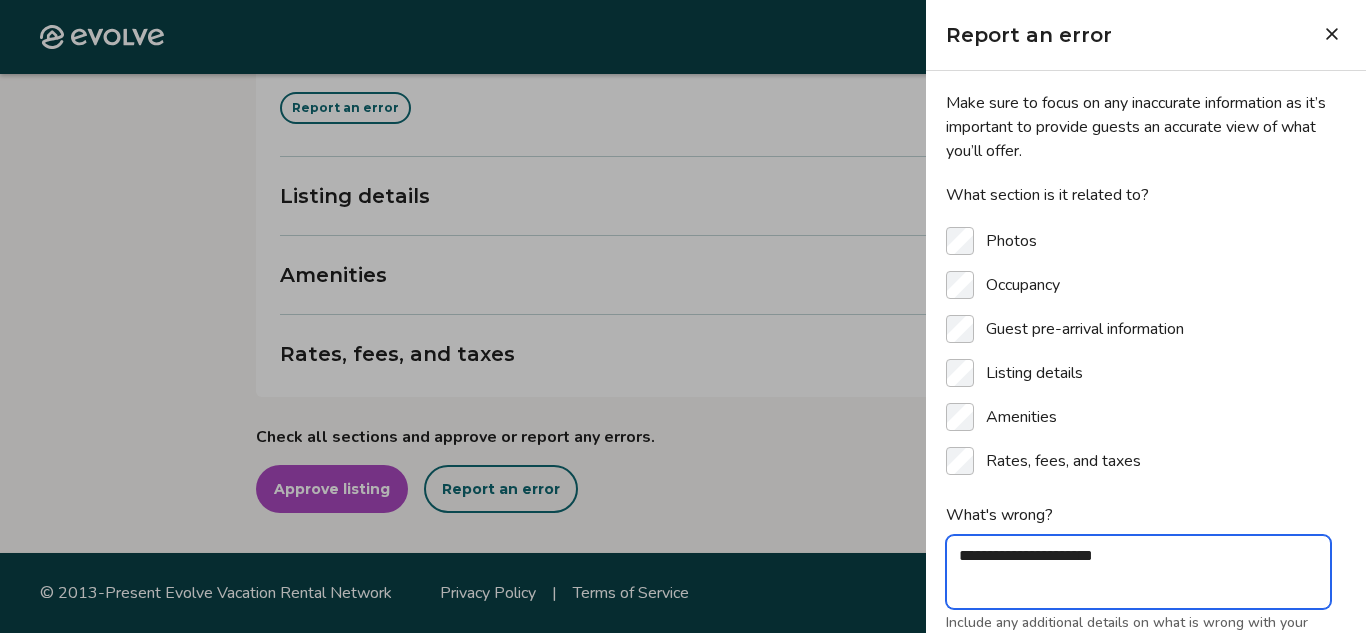 type on "*" 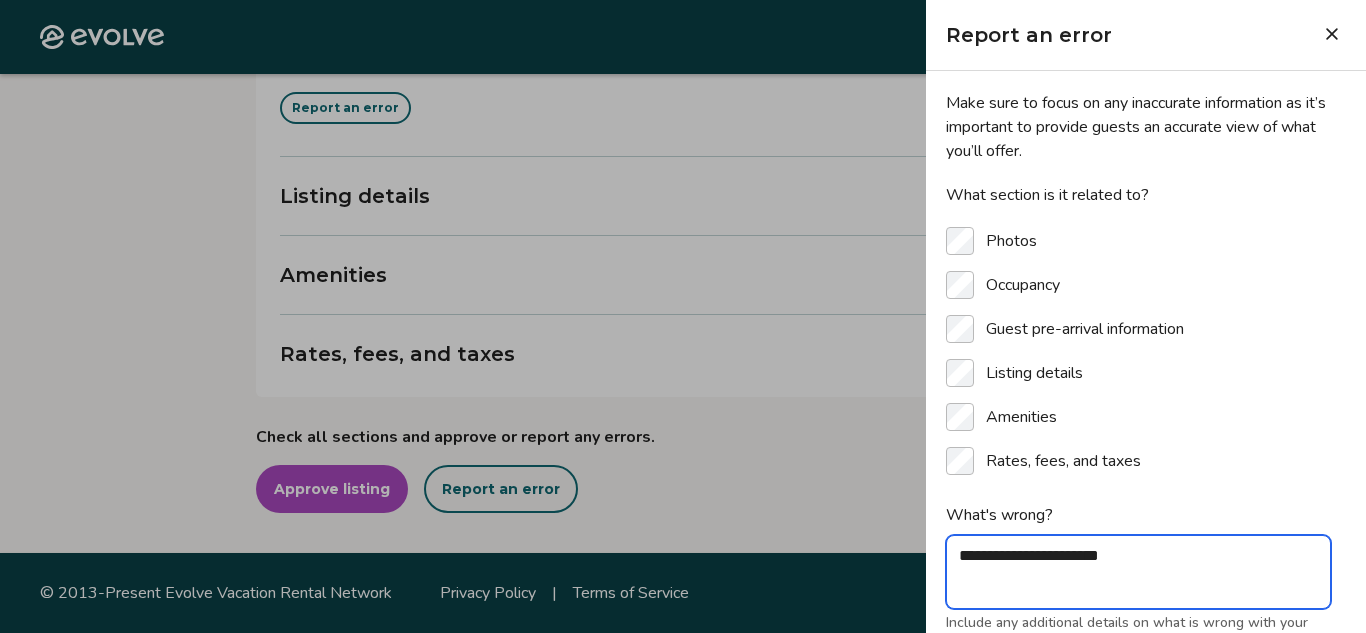 type on "*" 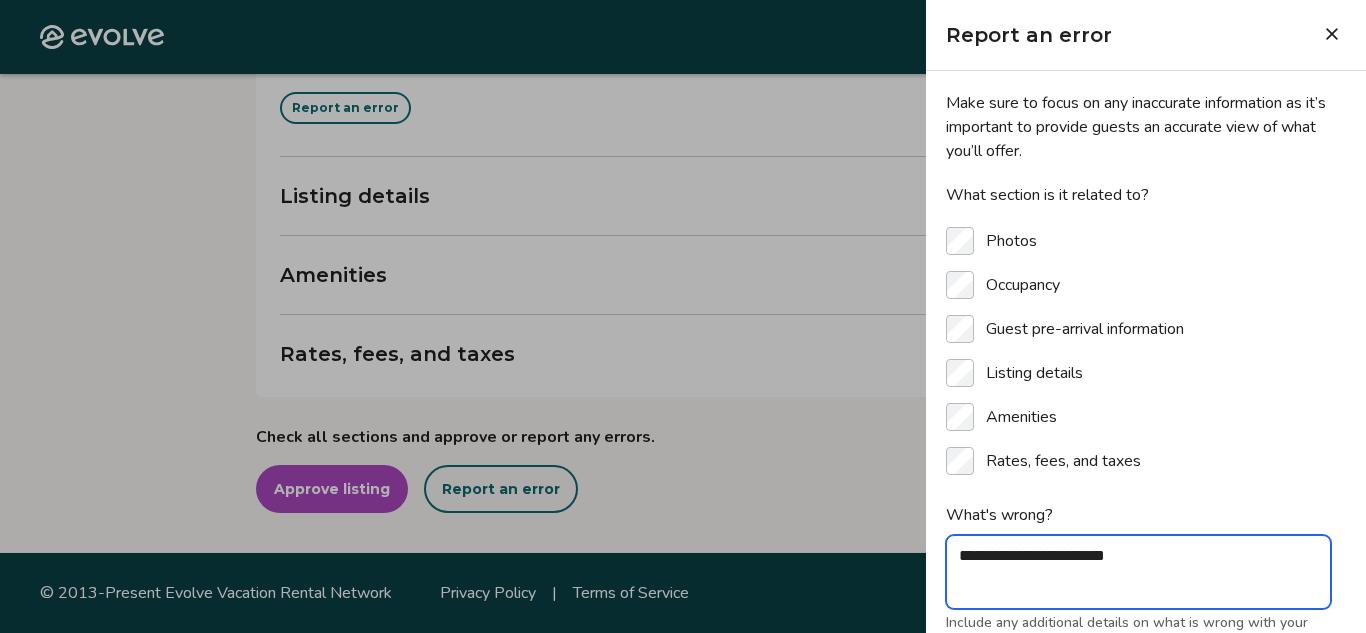 type on "*" 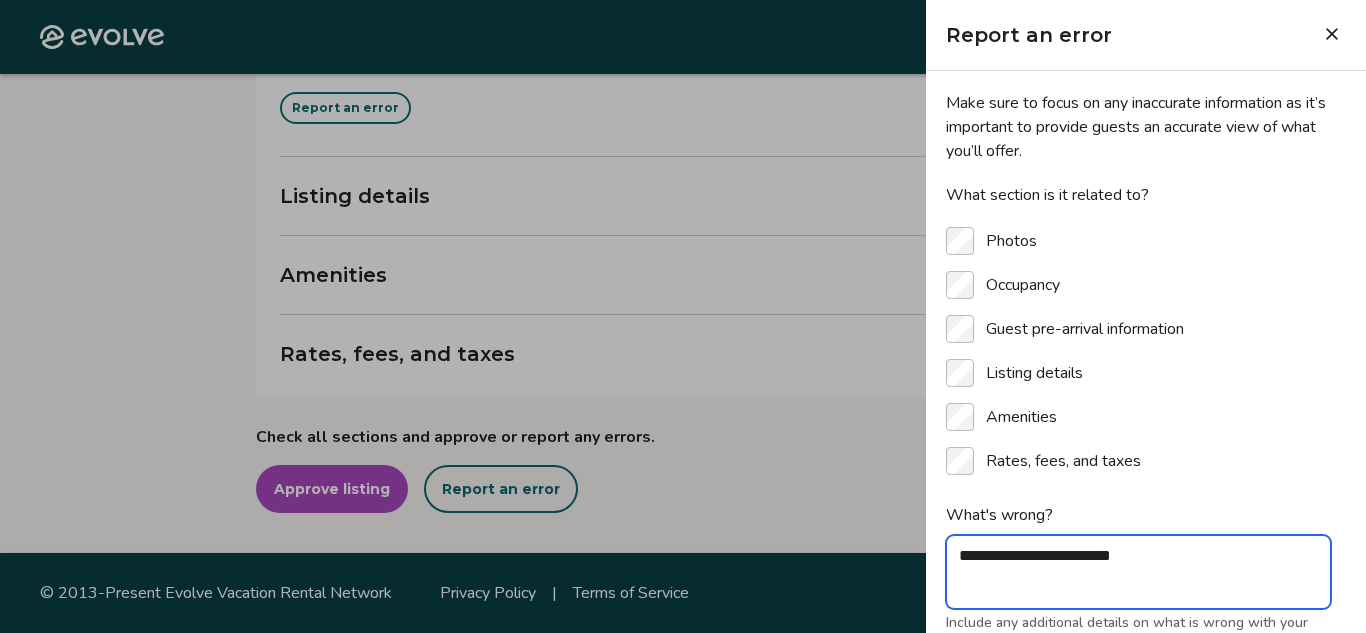 type on "*" 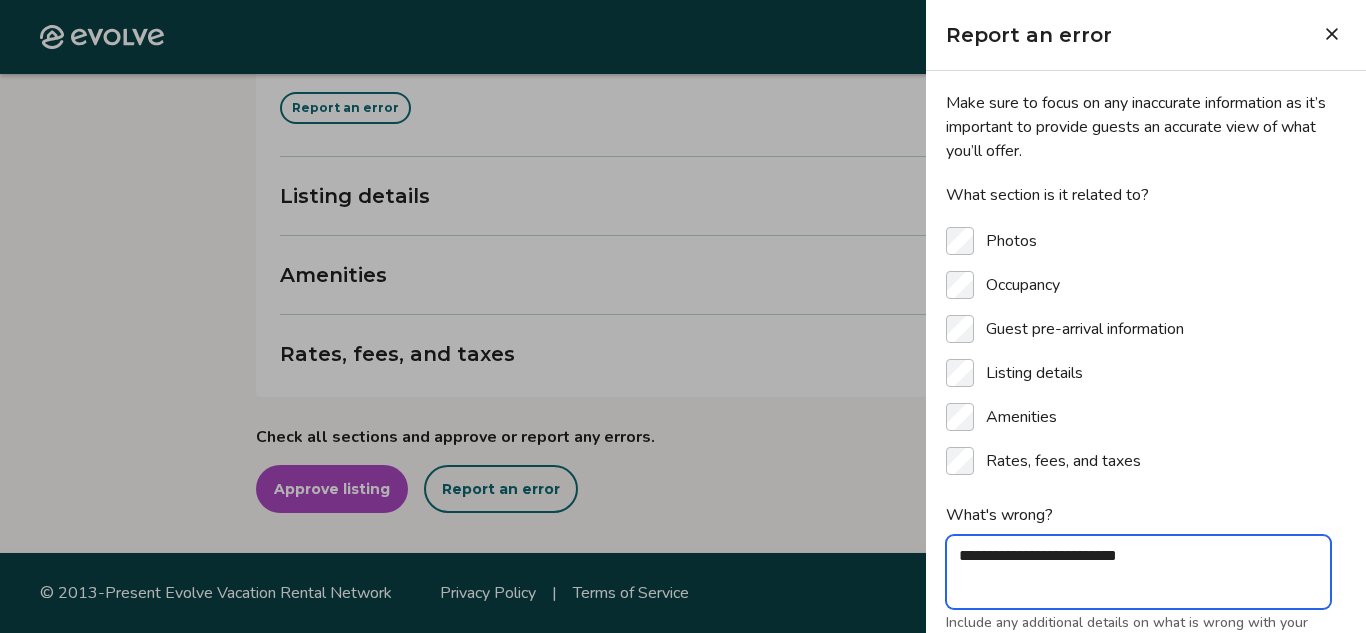 type on "**********" 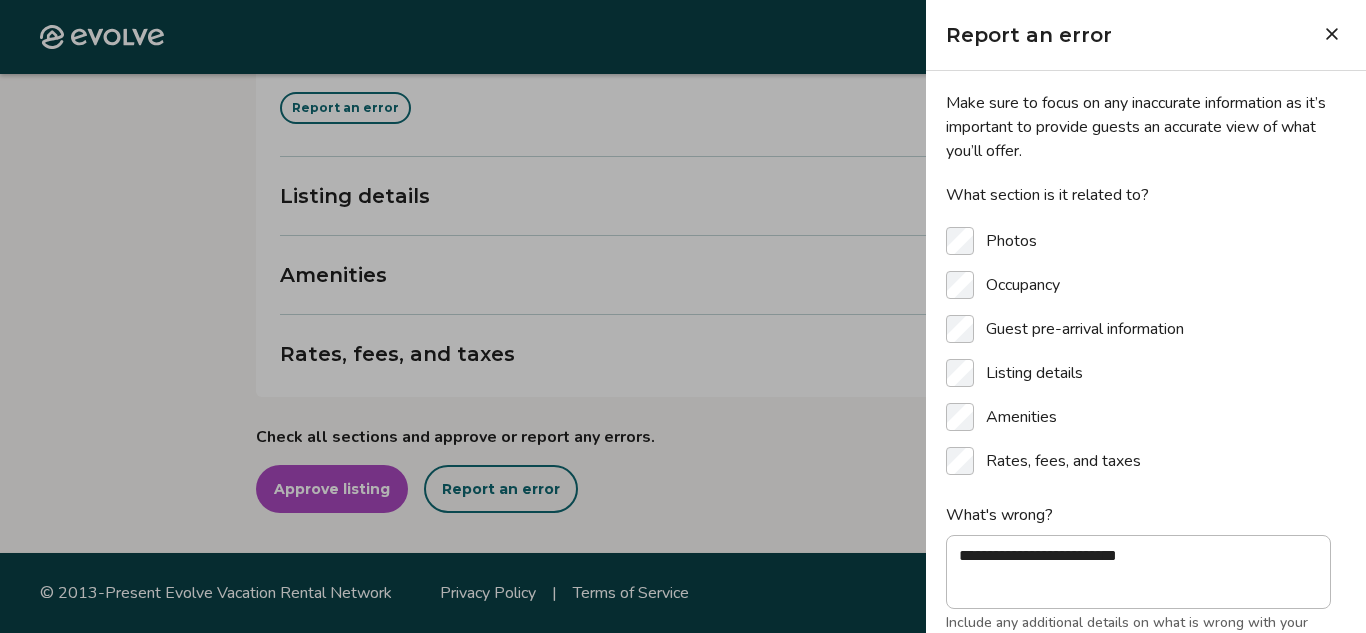 click on "Evolve Listings 11 51st St, Unit 204 Ocean City, Maryland, 21842, United States Review your listing Take a moment to double-check the information for accuracy. As soon as you confirm everything looks good, we'll start the process of publishing it across all our booking platforms. Check all sections and approve or report any errors. Approve listing Report an error Photos View all photos Report an error Occupancy Bedrooms 3 Bathrooms 2 Maximum occupancy 7 Report an error Guest pre-arrival information This information will be sent to the guest to prepare for arrival. Access instructions, guest contact information and parking details are especially important to verify. Property address 11 51st St, Unit 204, Ocean City, Maryland, 21842, United States The property is located in Starfish I Guest contact Julie, (410) 804-6719, splashofhevan@gmail.com- Deanna, 410.419.5797 Please contact your guest contact(s) with any questions or concerns you may have before or during your stay Check-in instructions House rules |" at bounding box center [675, -998] 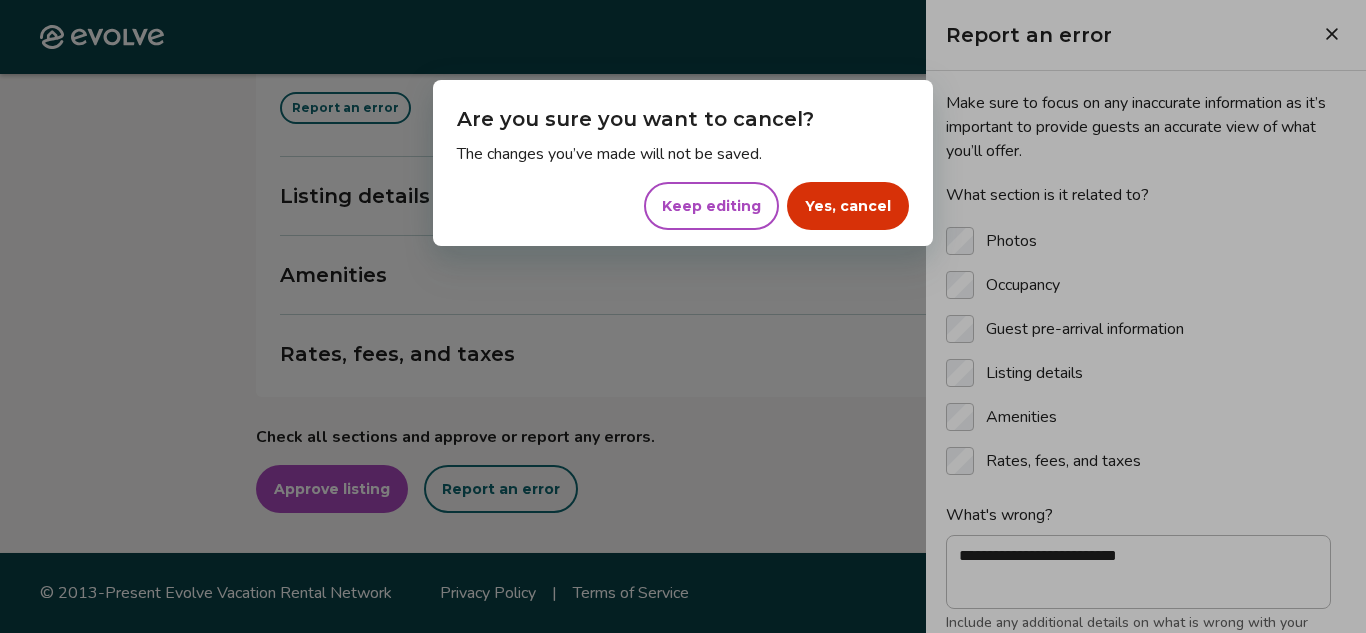 click on "Yes, cancel" at bounding box center [848, 206] 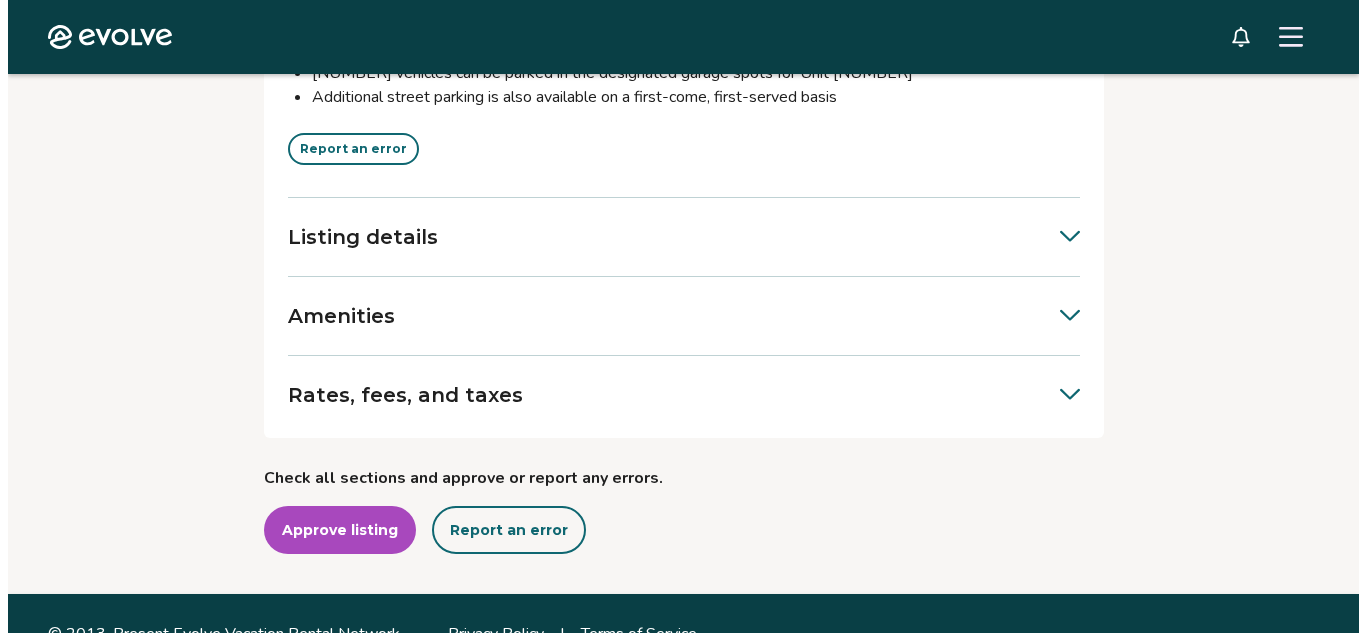 scroll, scrollTop: 2552, scrollLeft: 0, axis: vertical 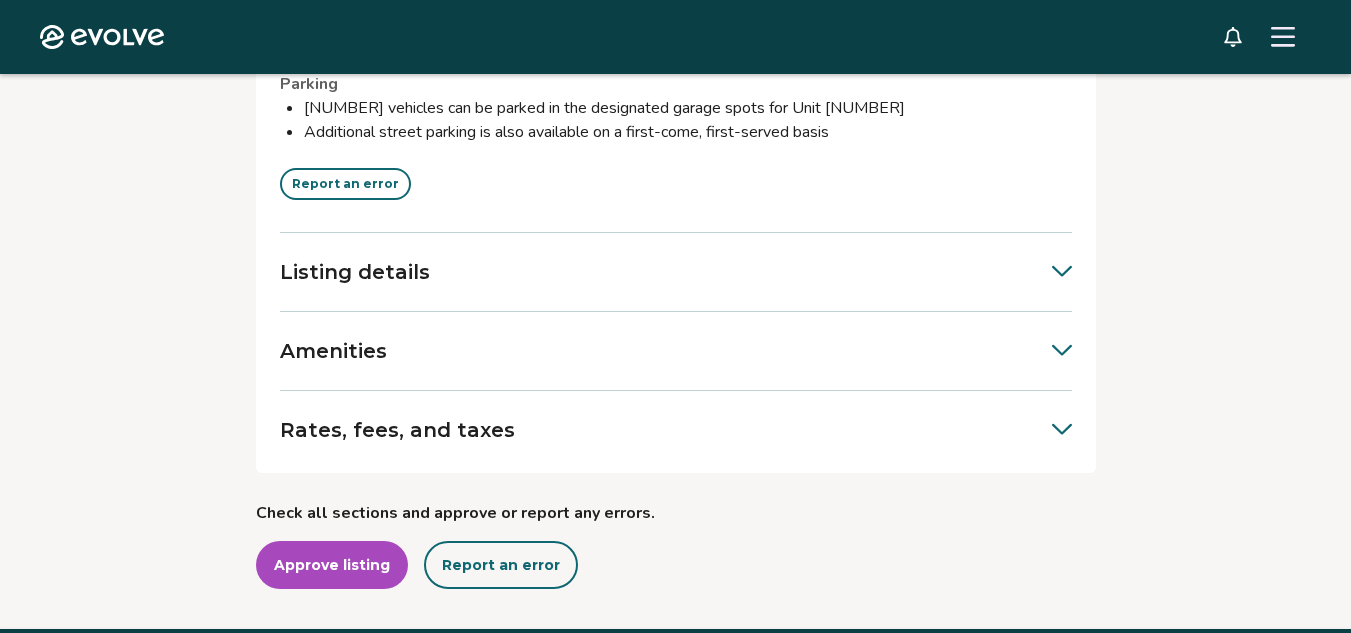 click on "Report an error" at bounding box center [501, 565] 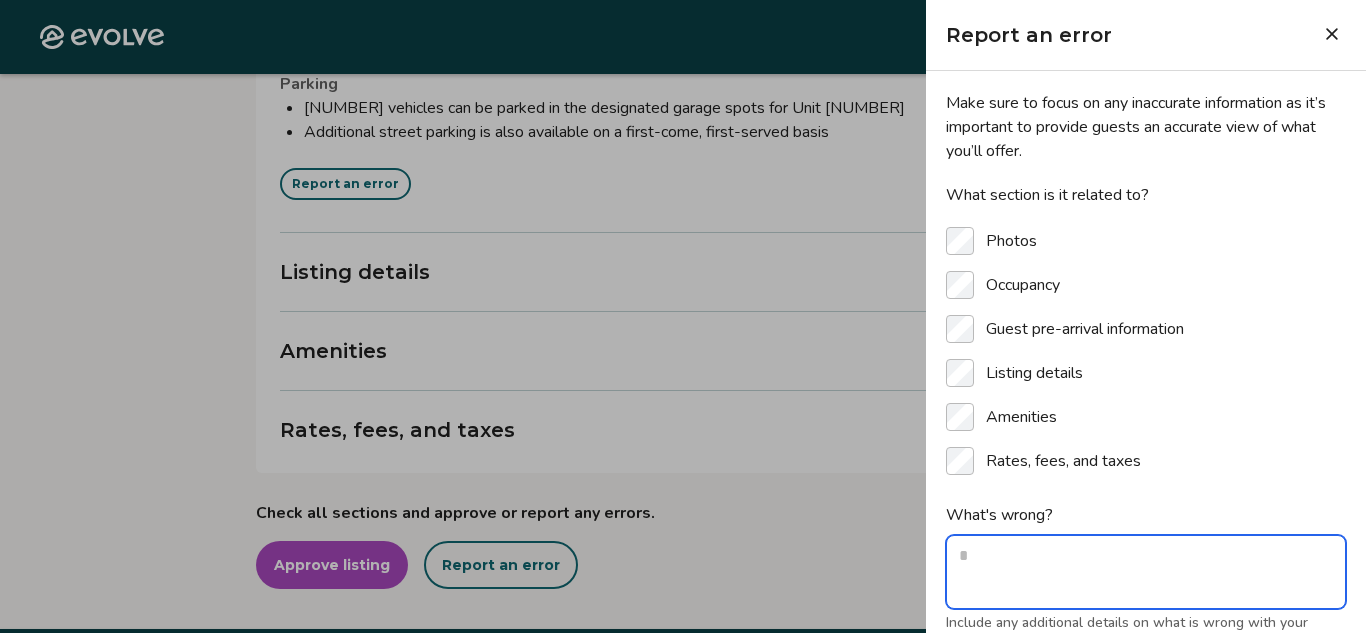 click on "What's wrong?" at bounding box center [1146, 572] 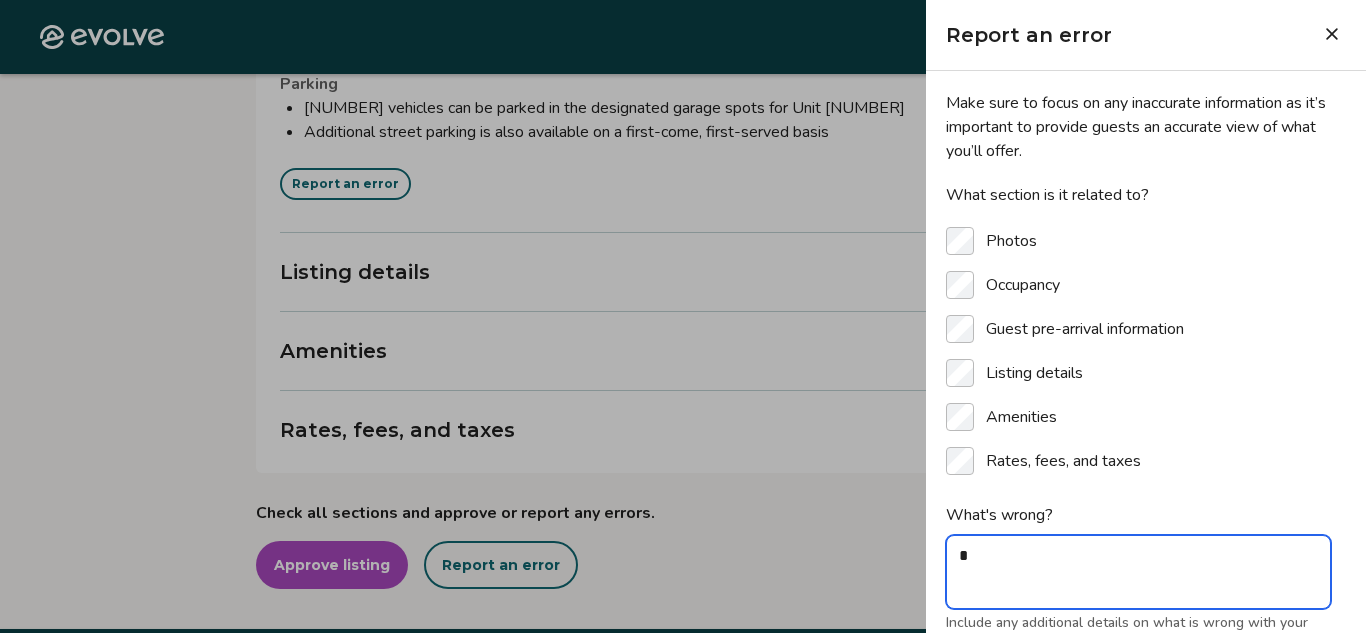 type on "*" 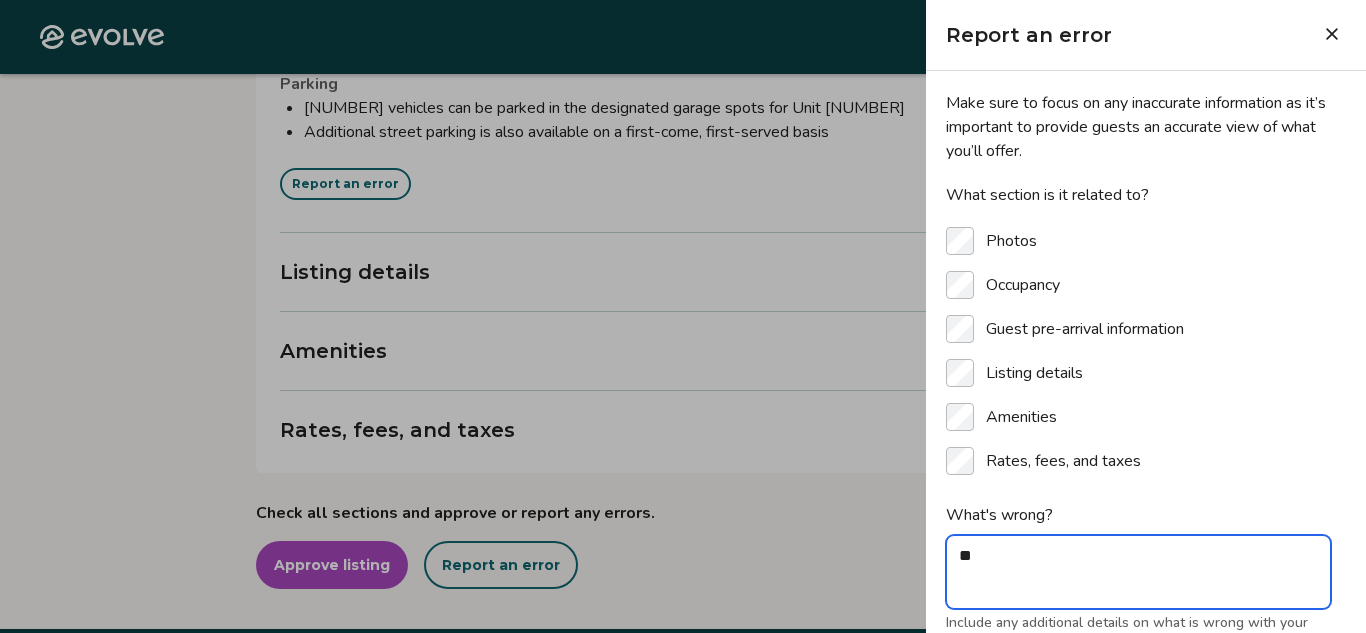 type on "*" 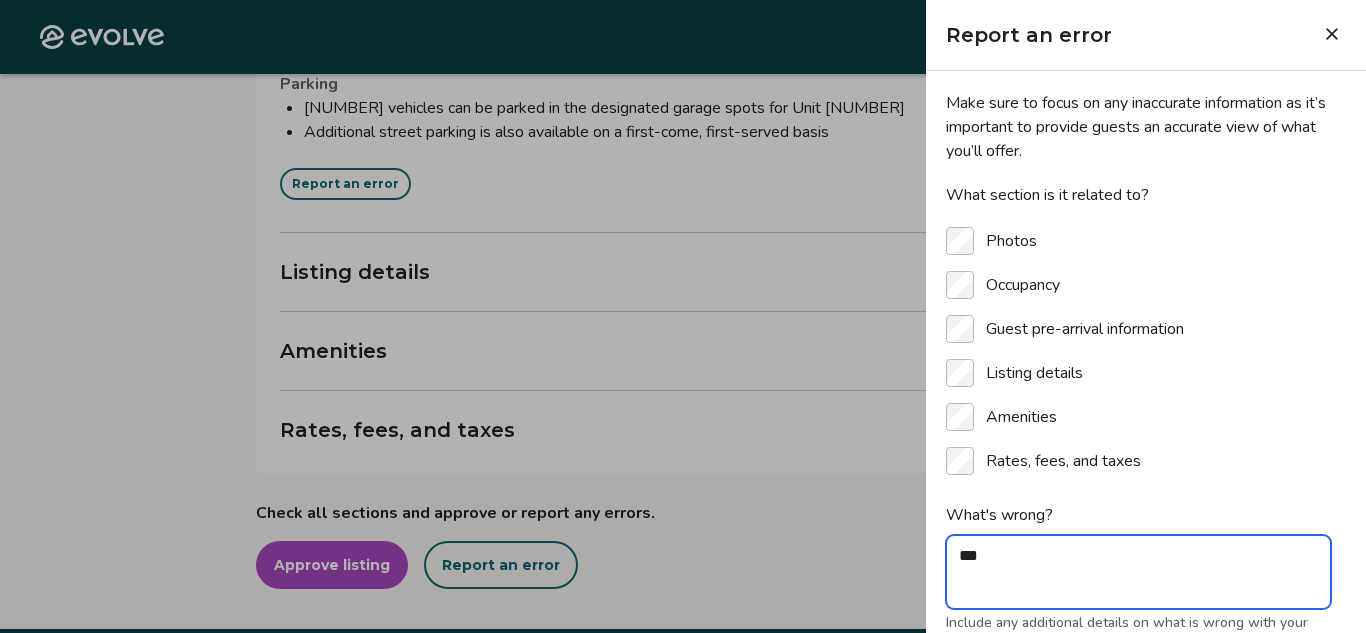 type on "*" 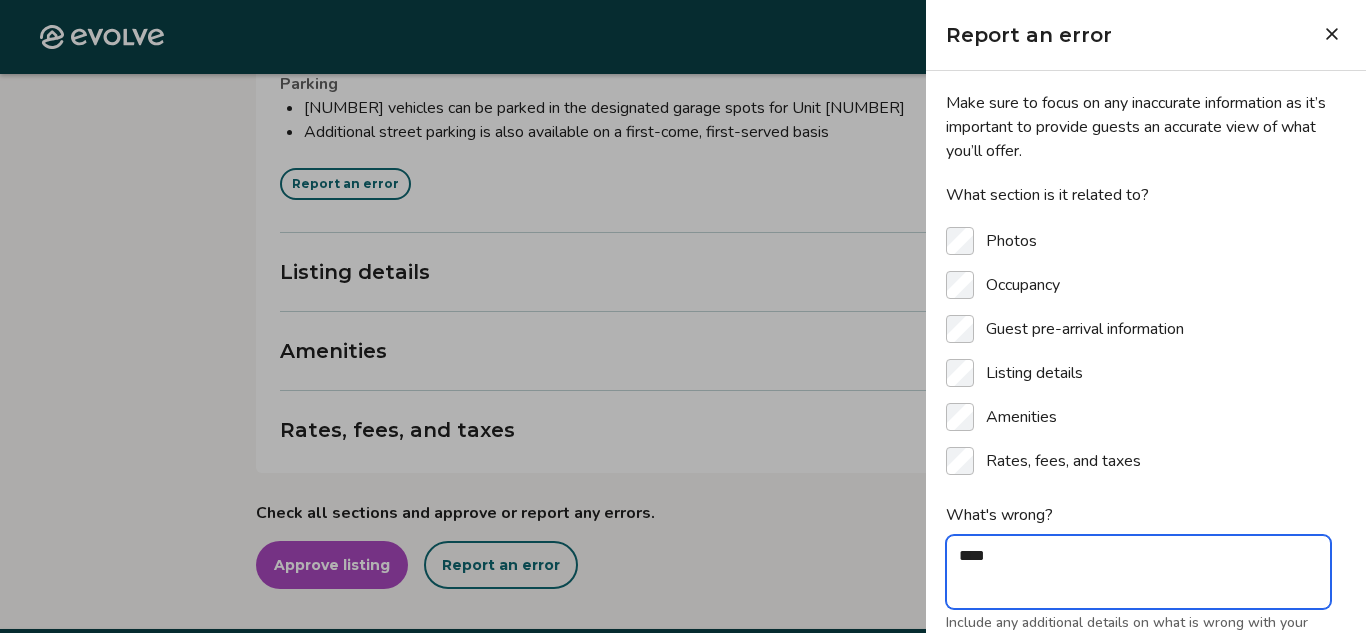 type on "*" 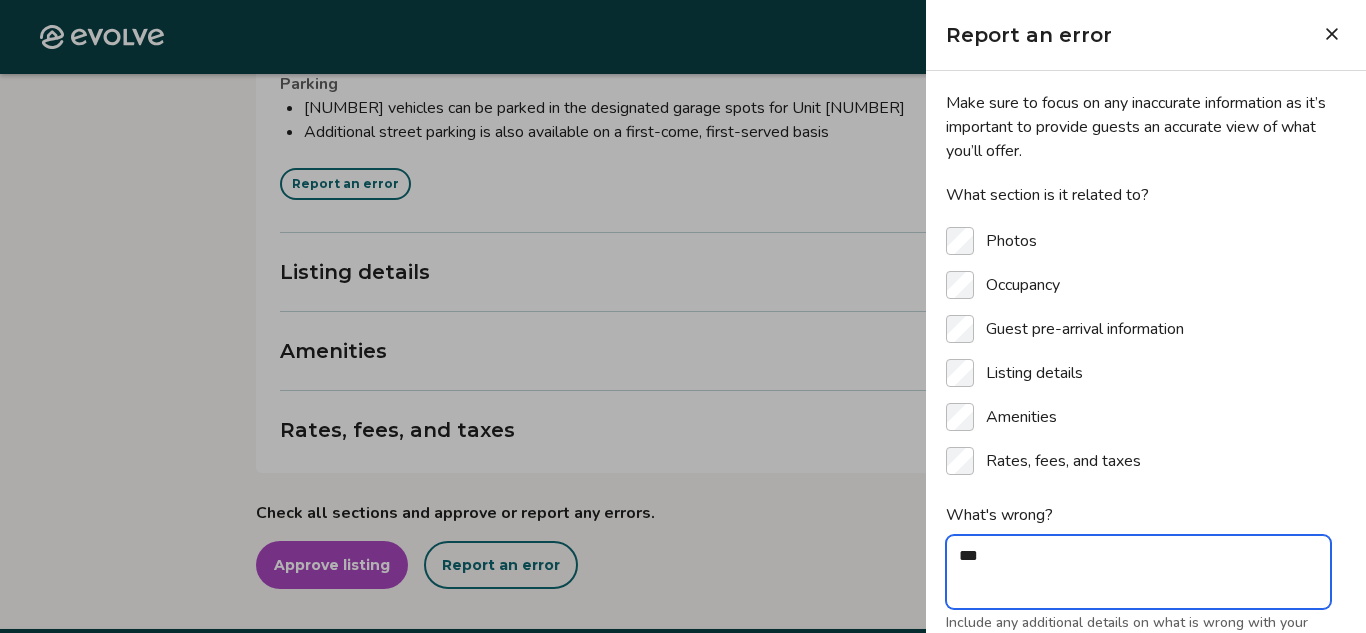type on "*" 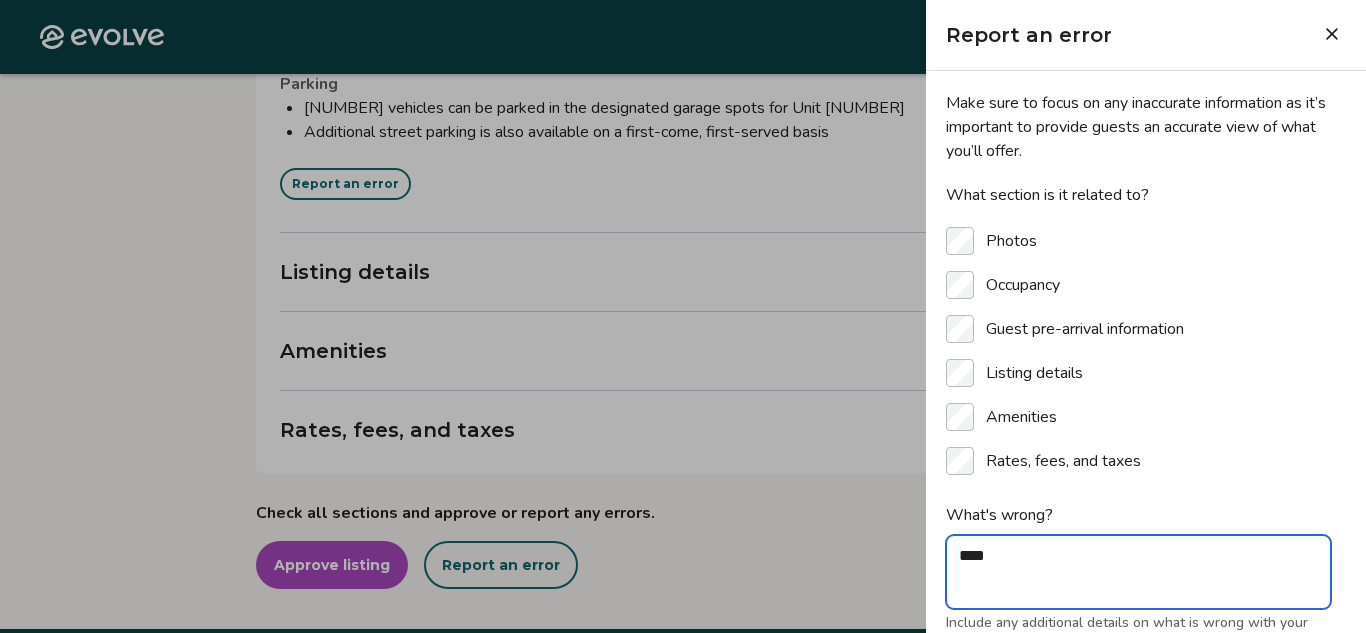 type on "*" 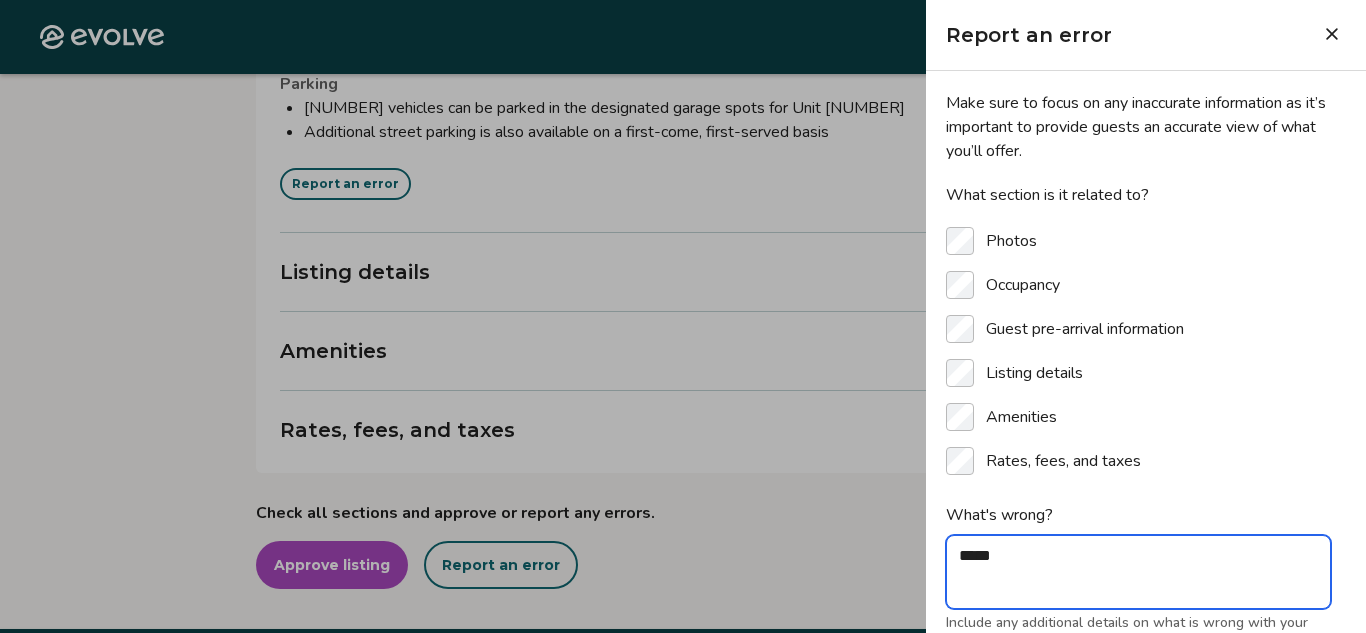 type on "*" 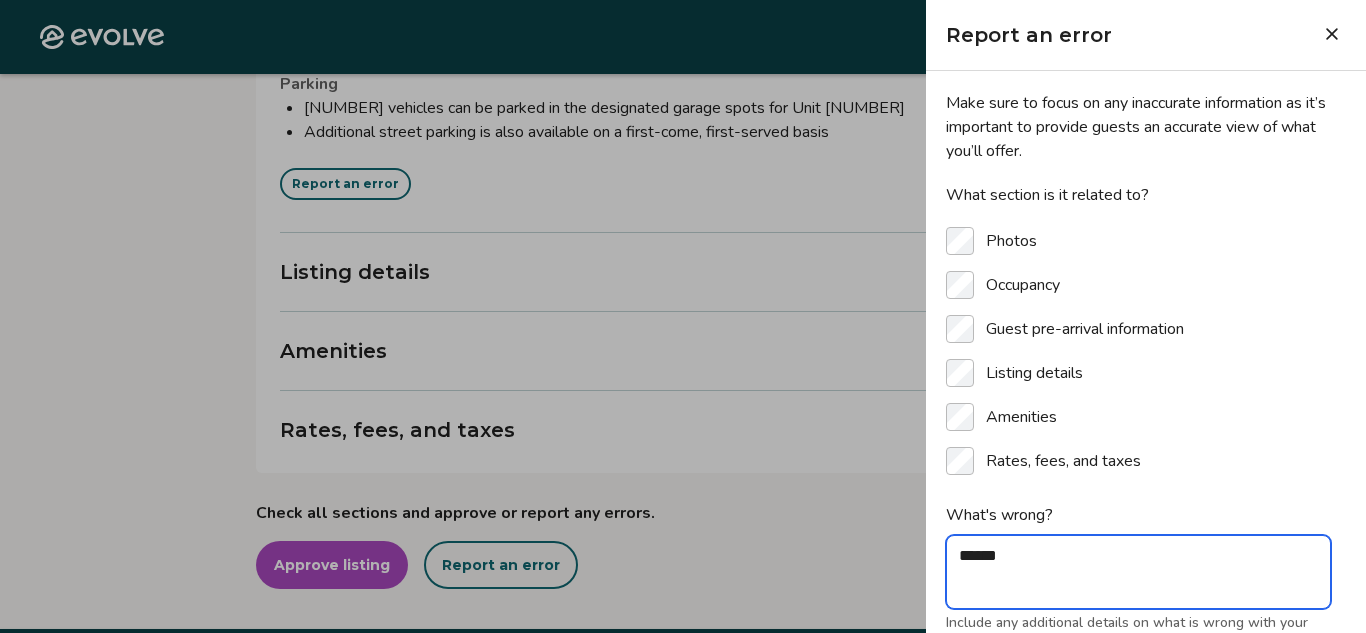 type on "*" 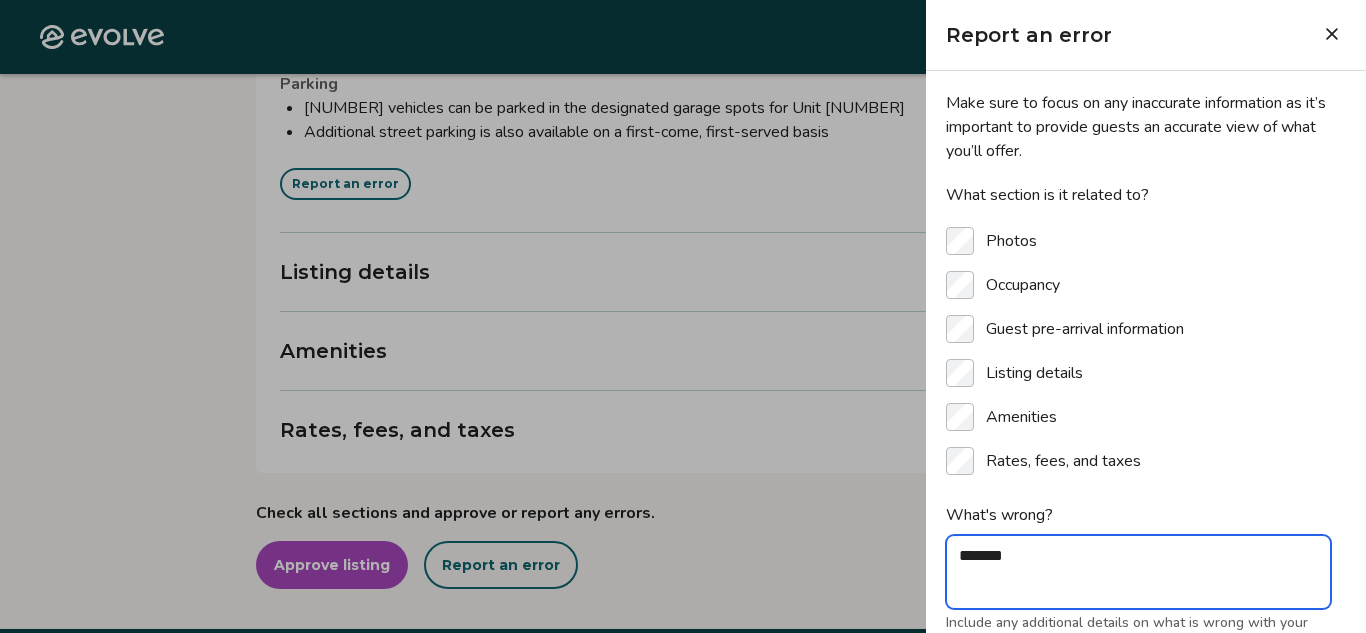 type on "*" 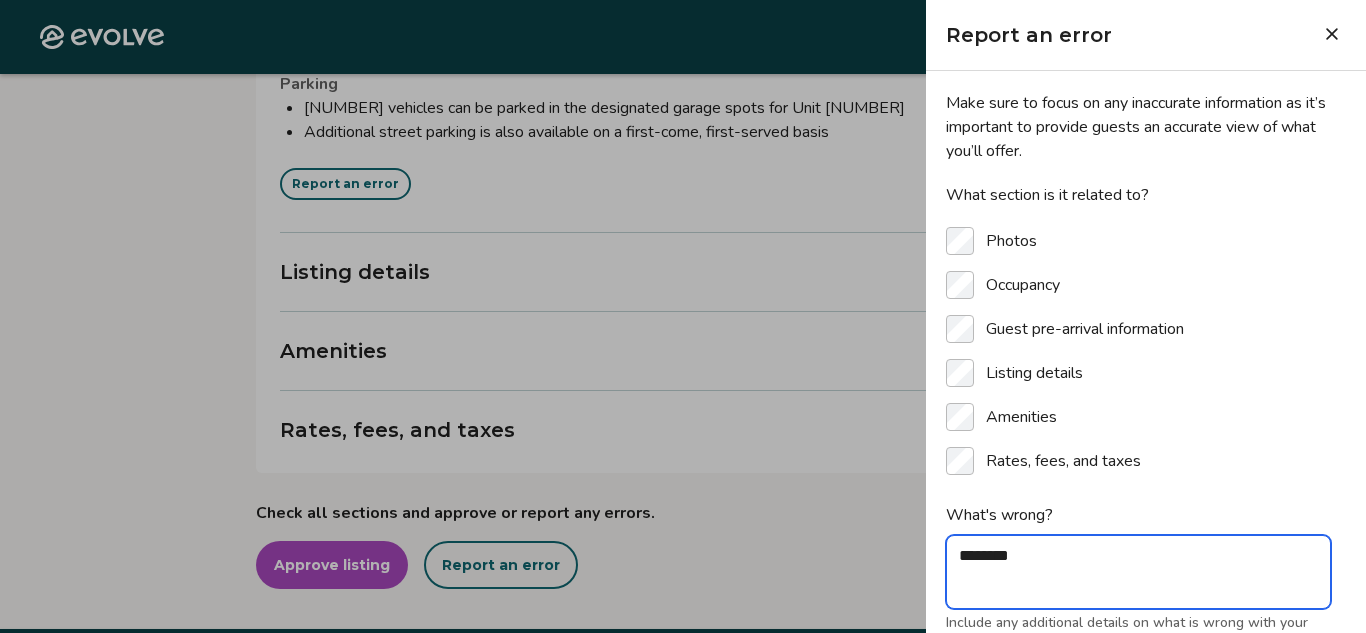 type on "*" 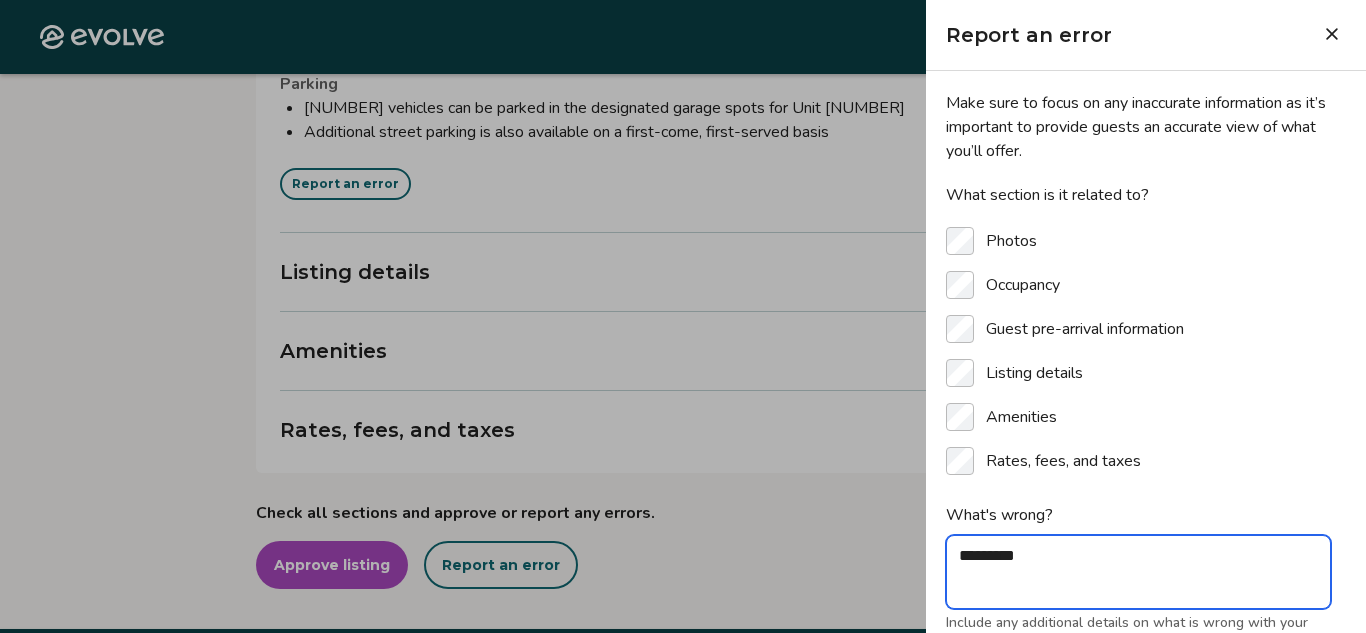 type on "*" 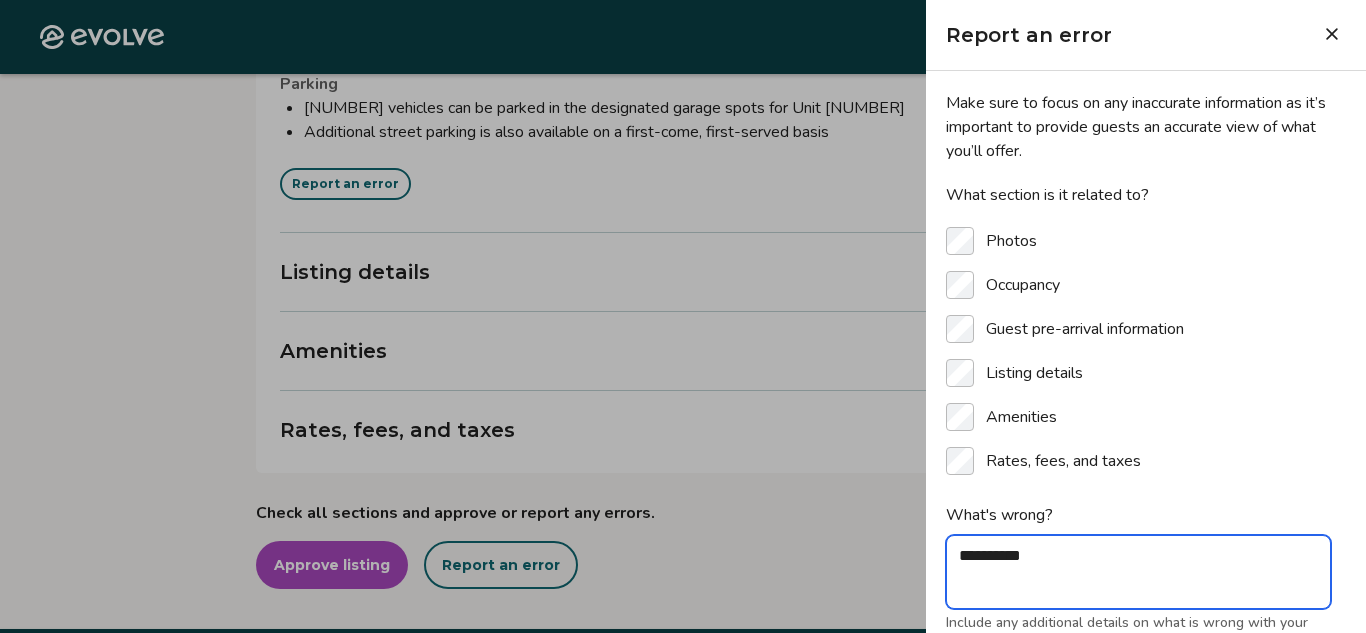 type on "*" 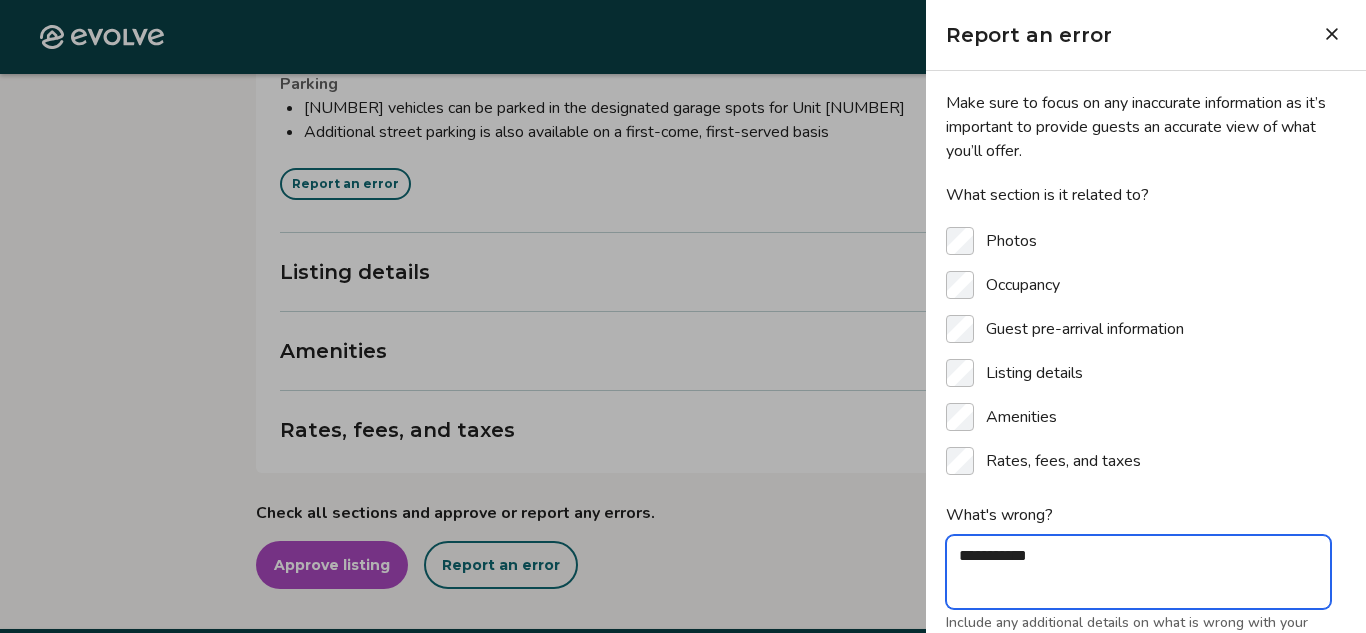 type on "*" 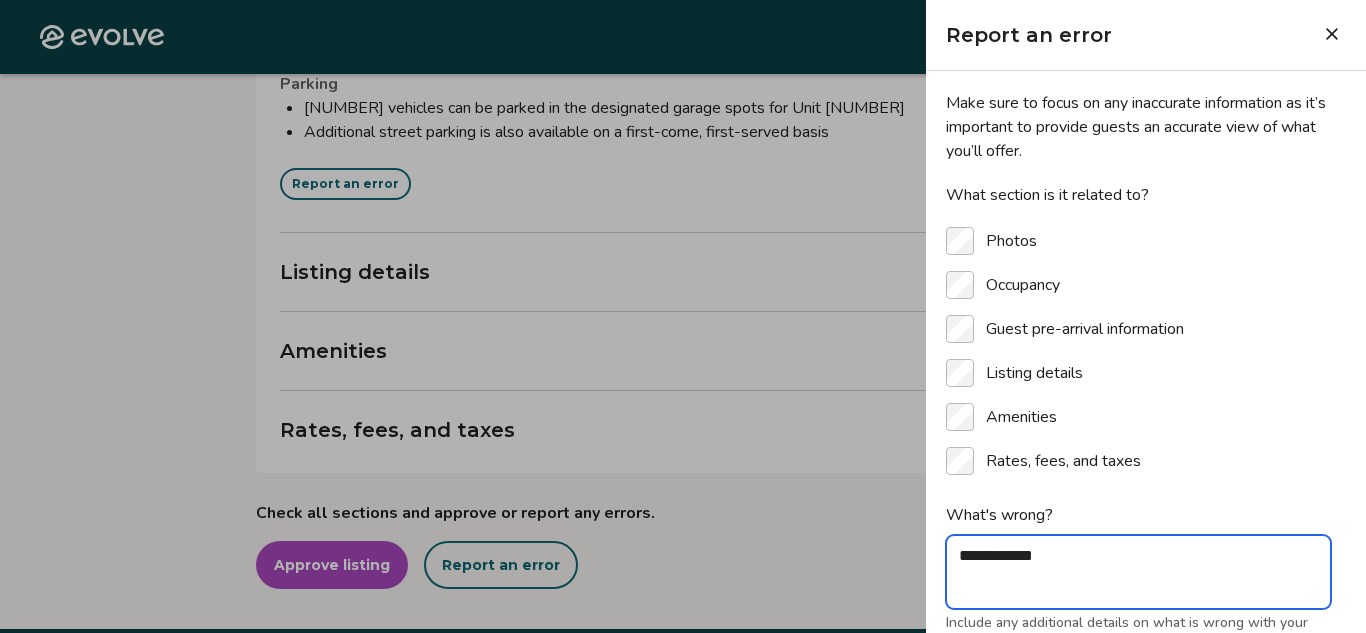 type on "*" 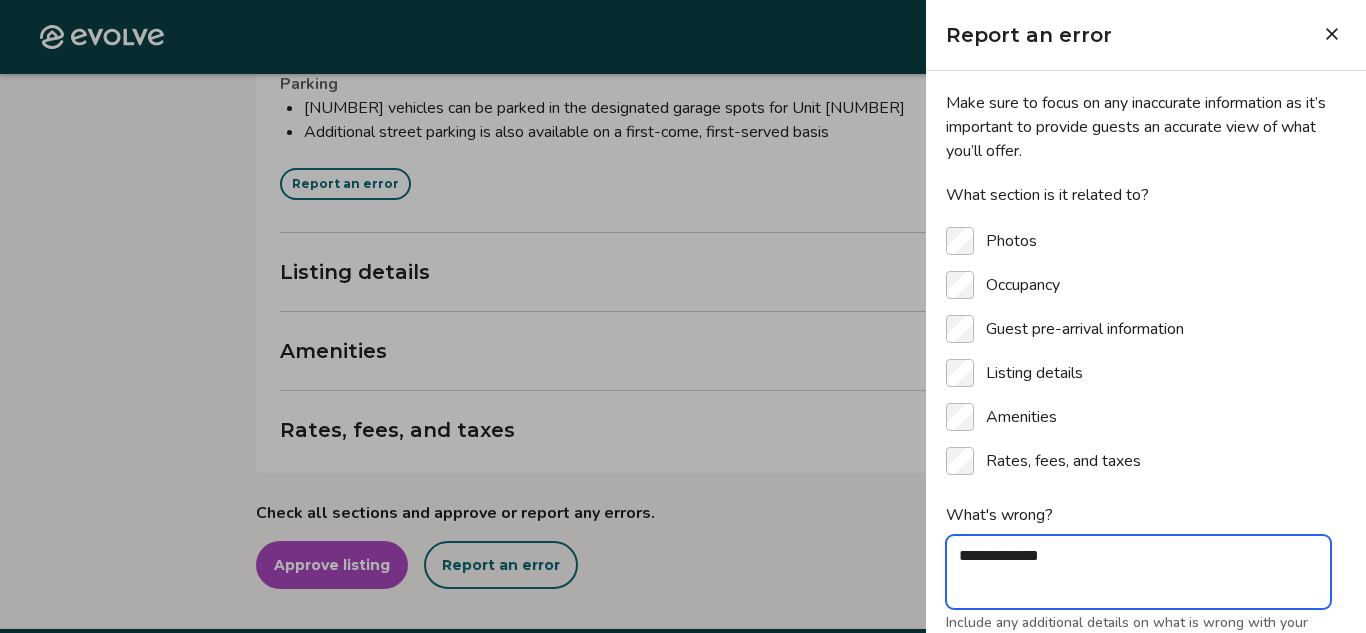 type on "*" 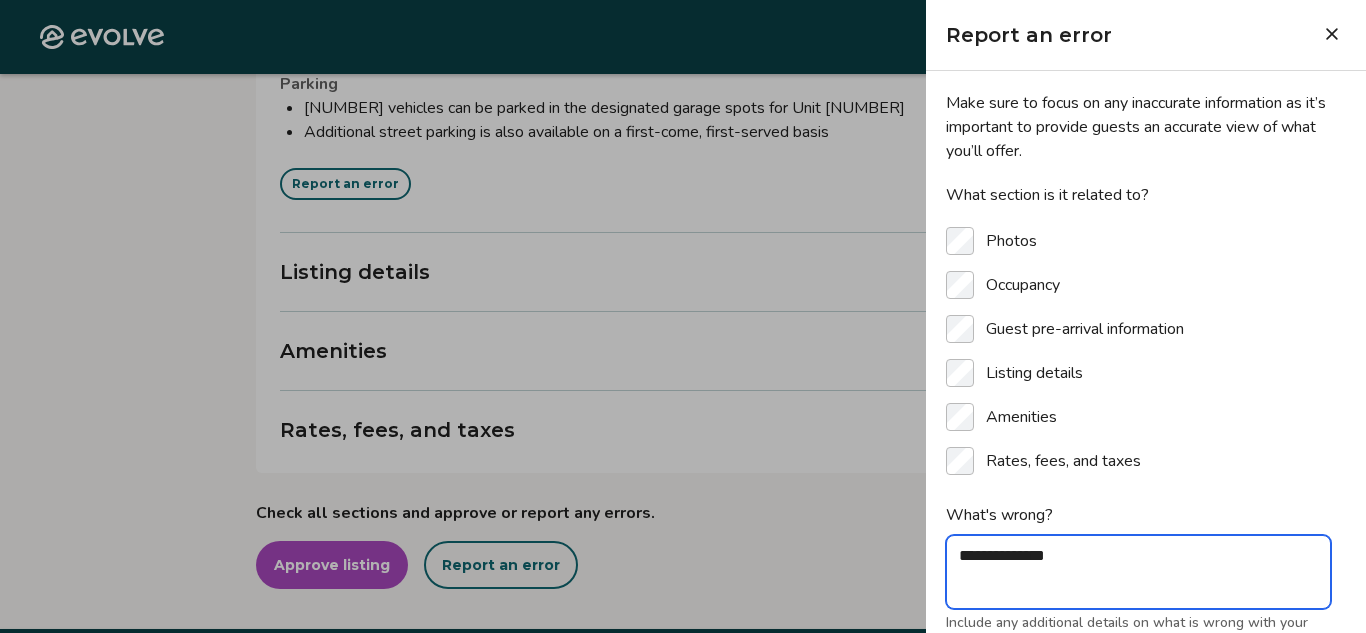 type on "*" 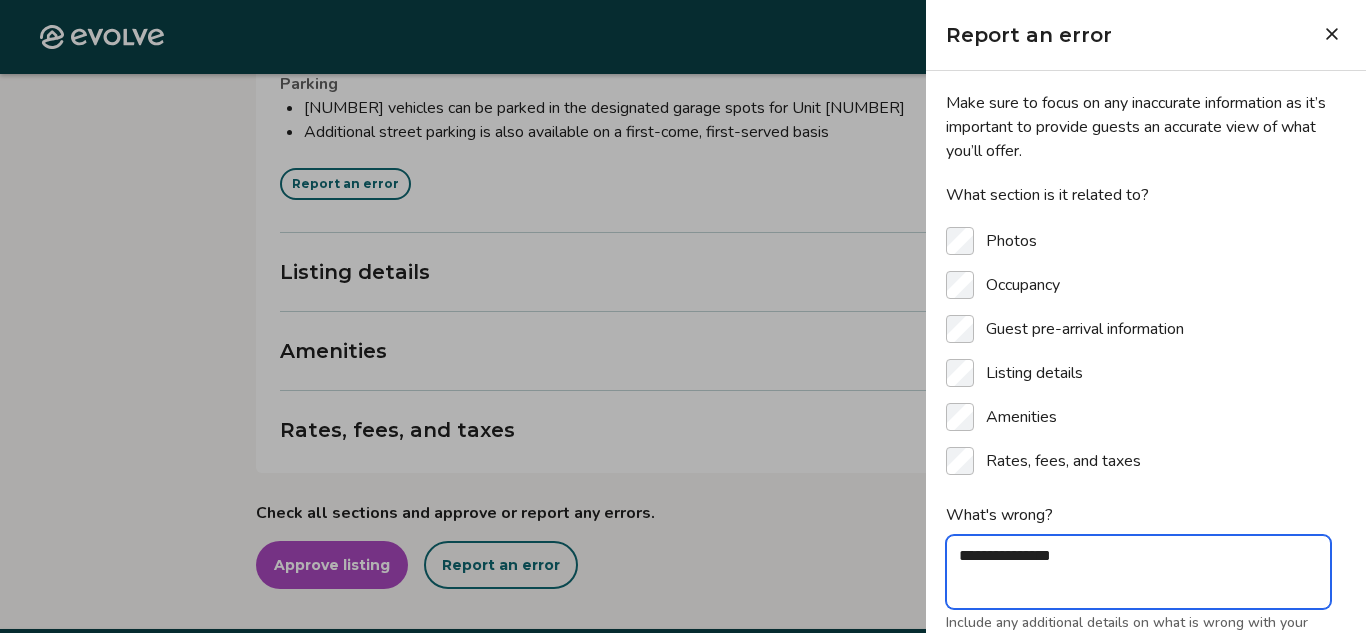 type on "*" 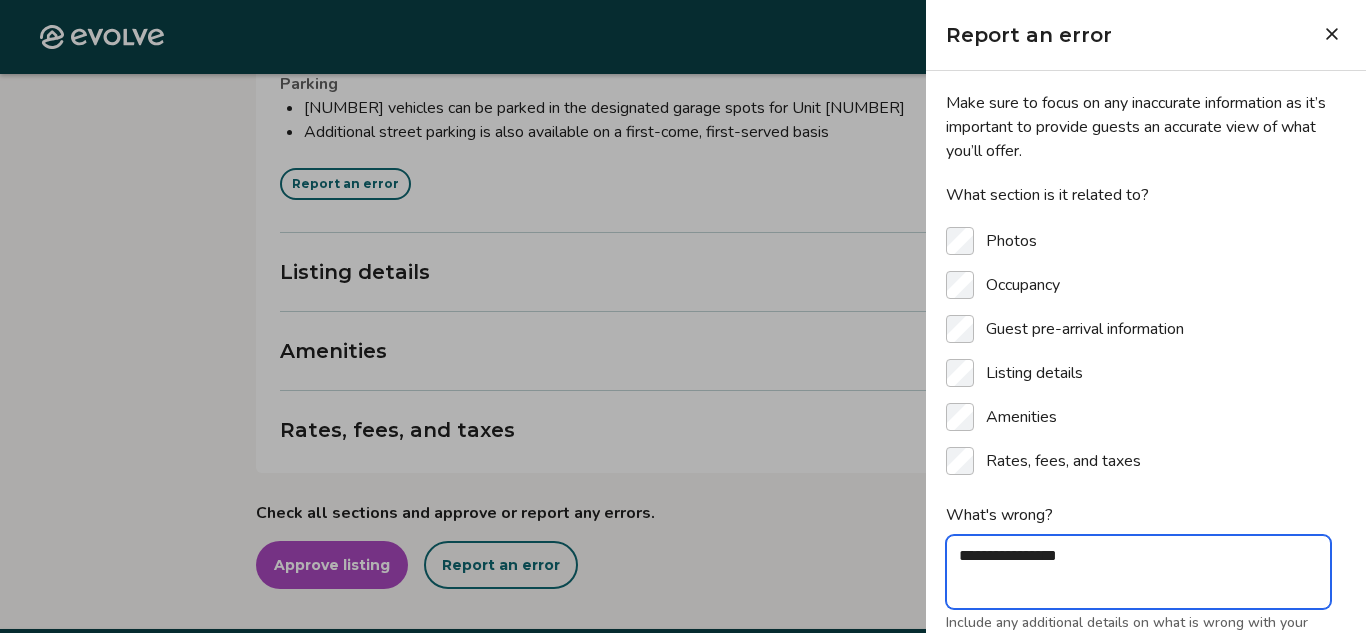 click on "**********" at bounding box center [1138, 572] 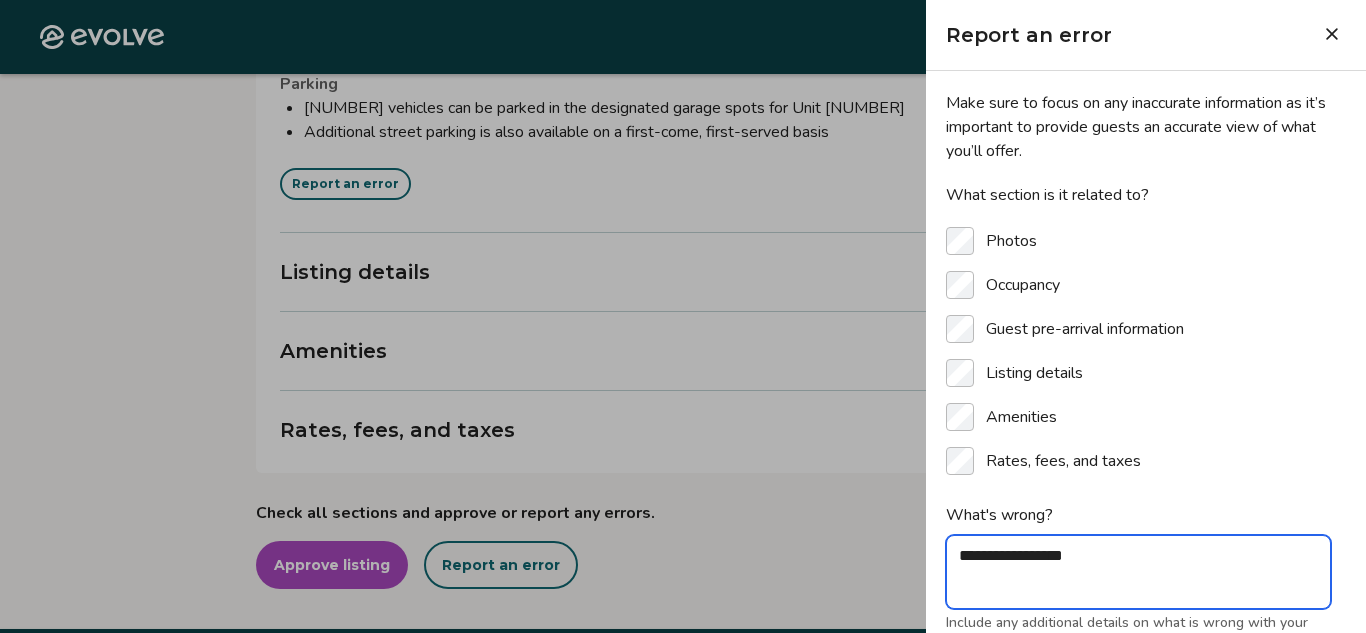 type on "*" 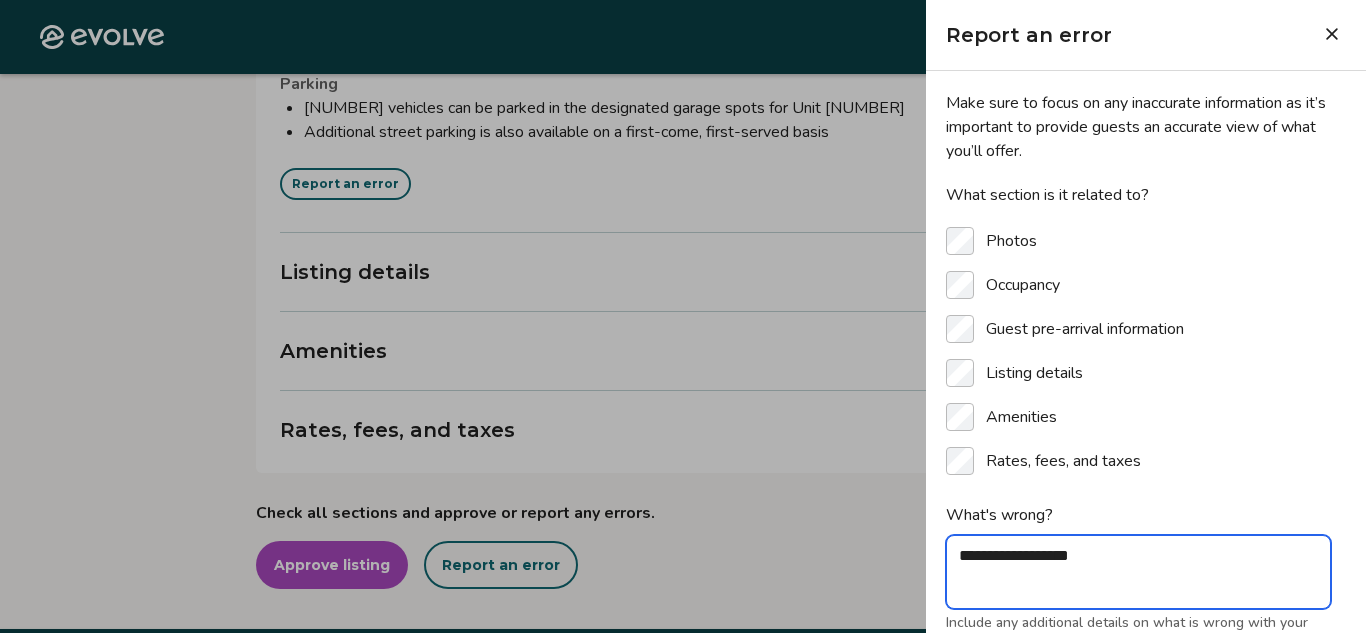 type on "*" 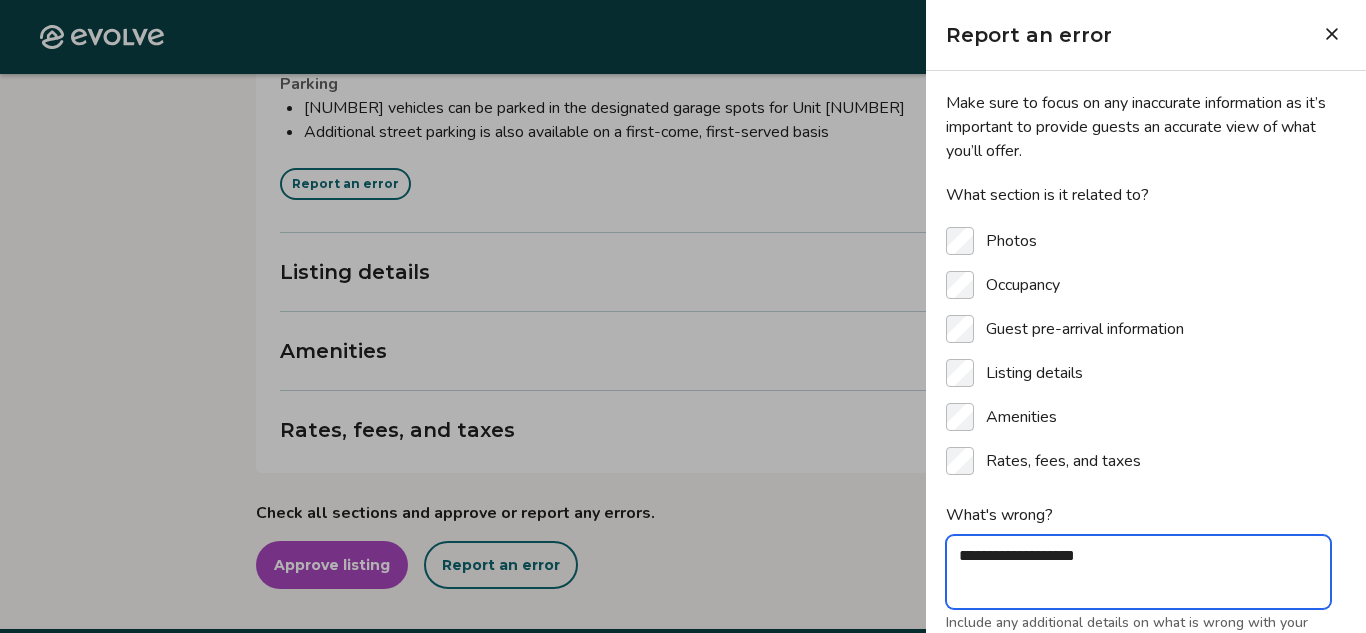 type on "*" 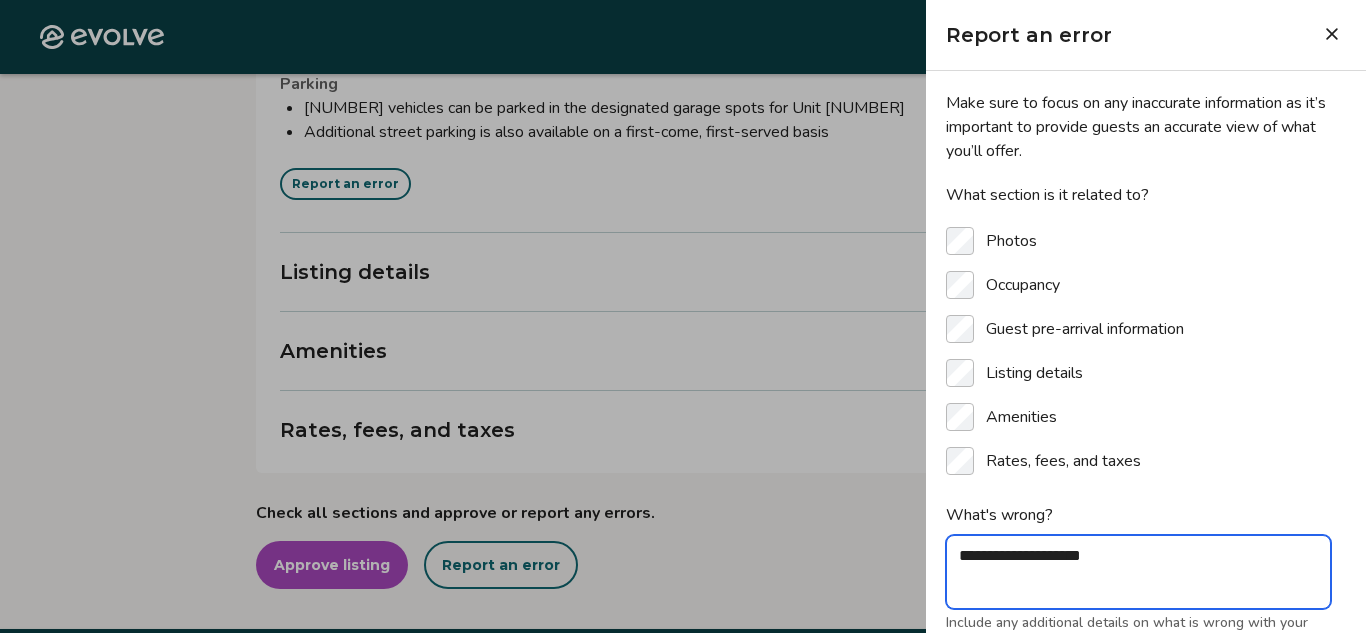 type on "*" 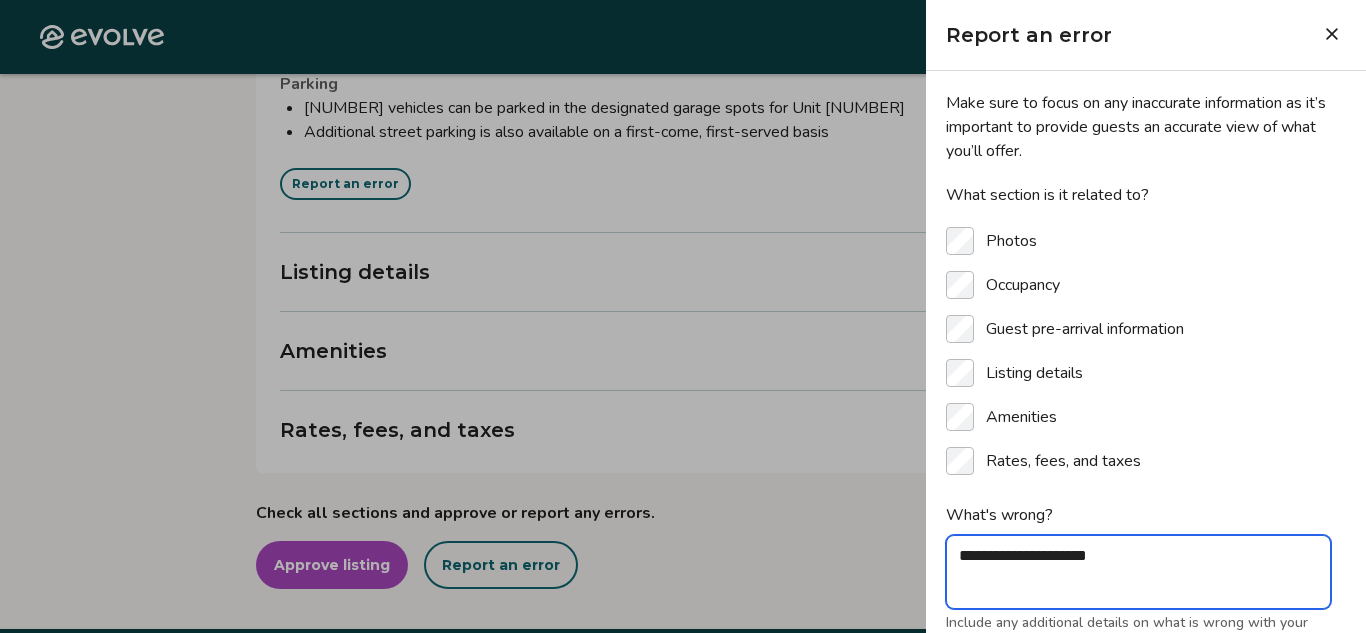 type on "*" 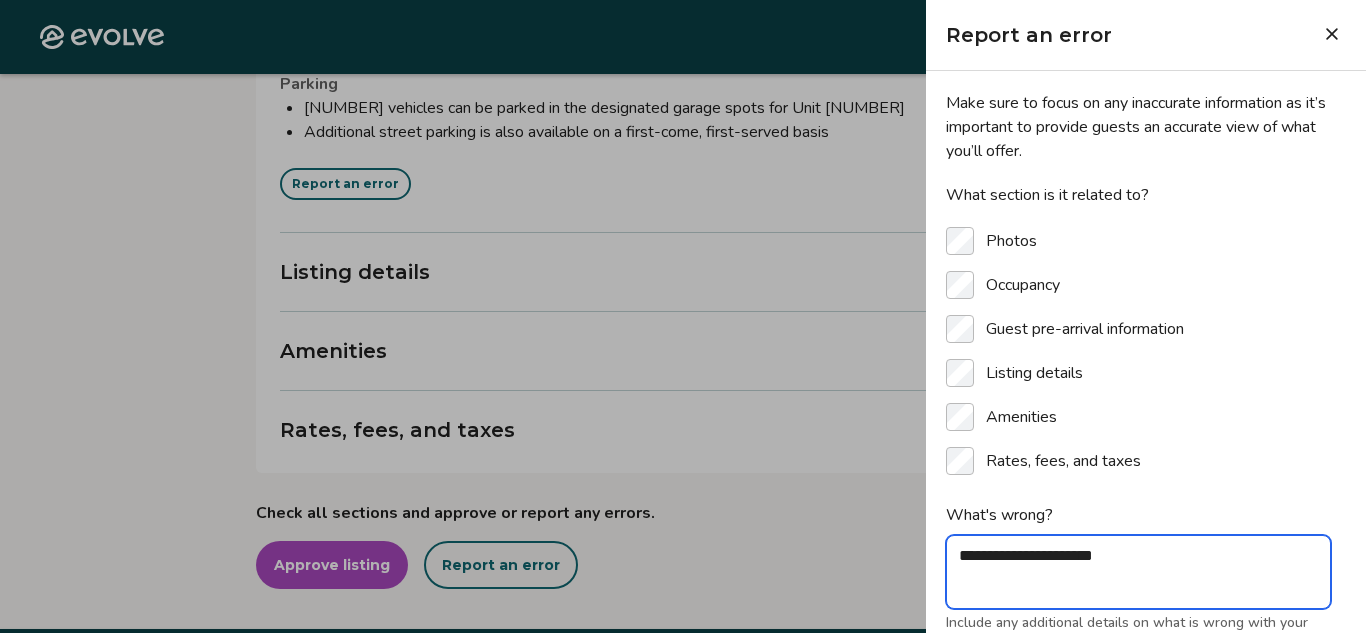 type on "*" 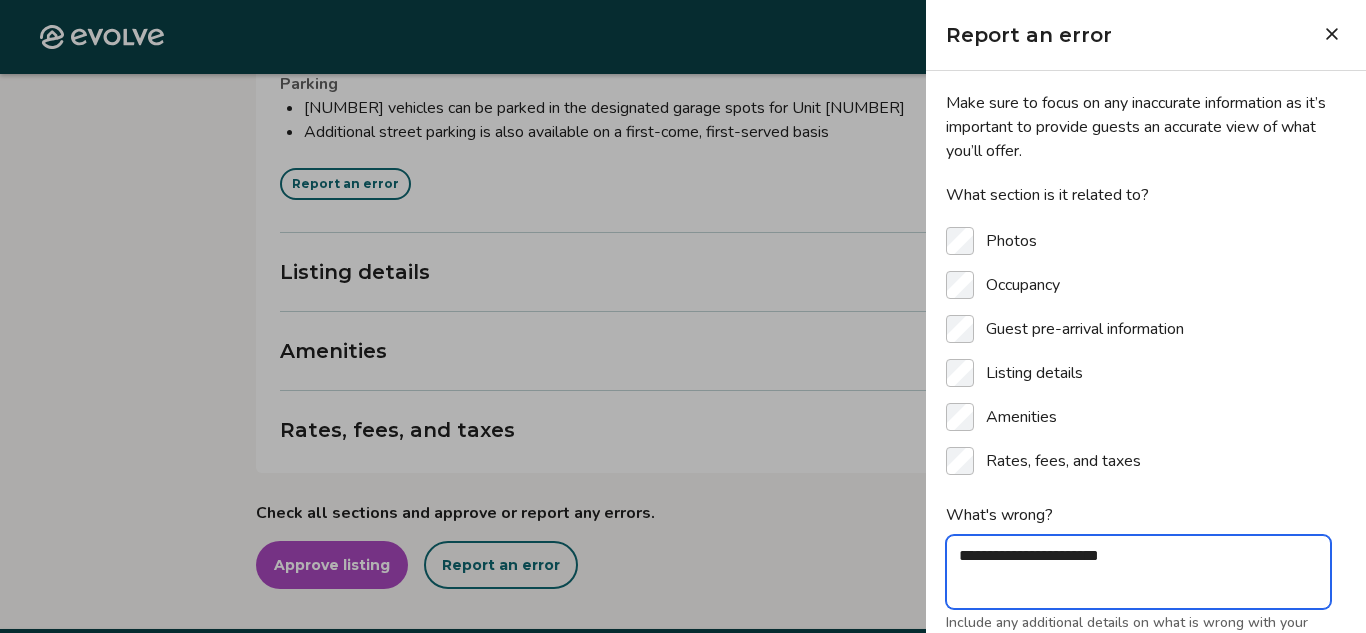type on "*" 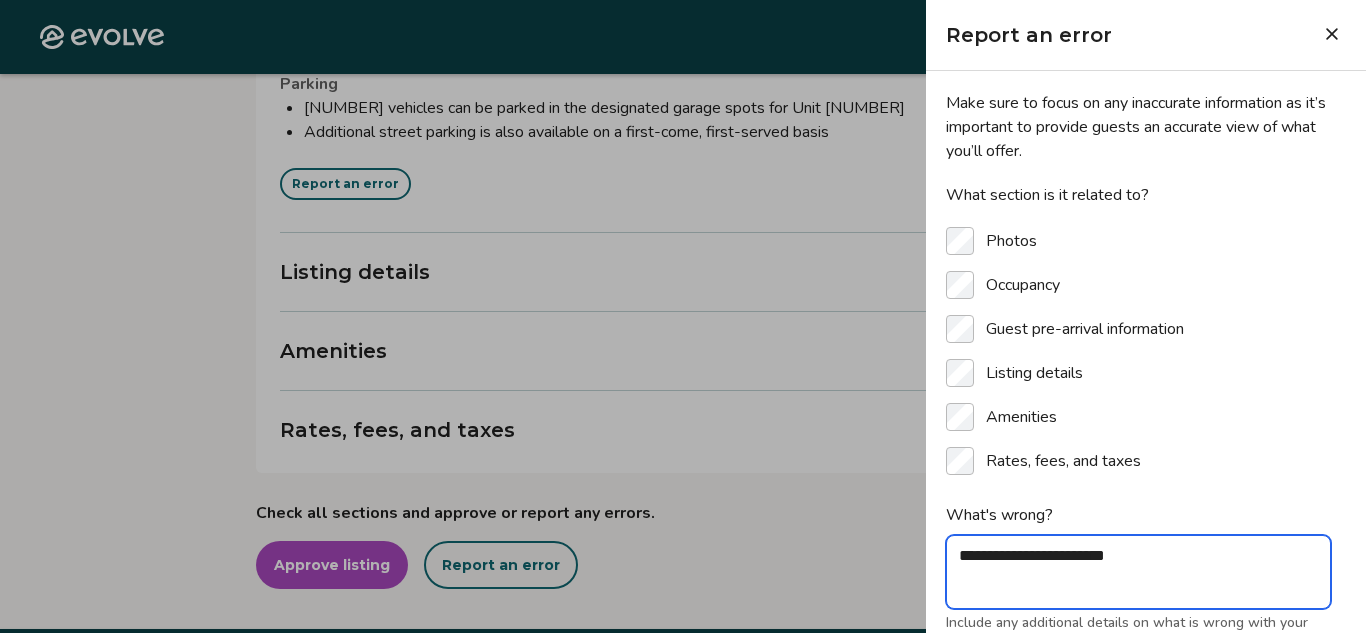 type on "*" 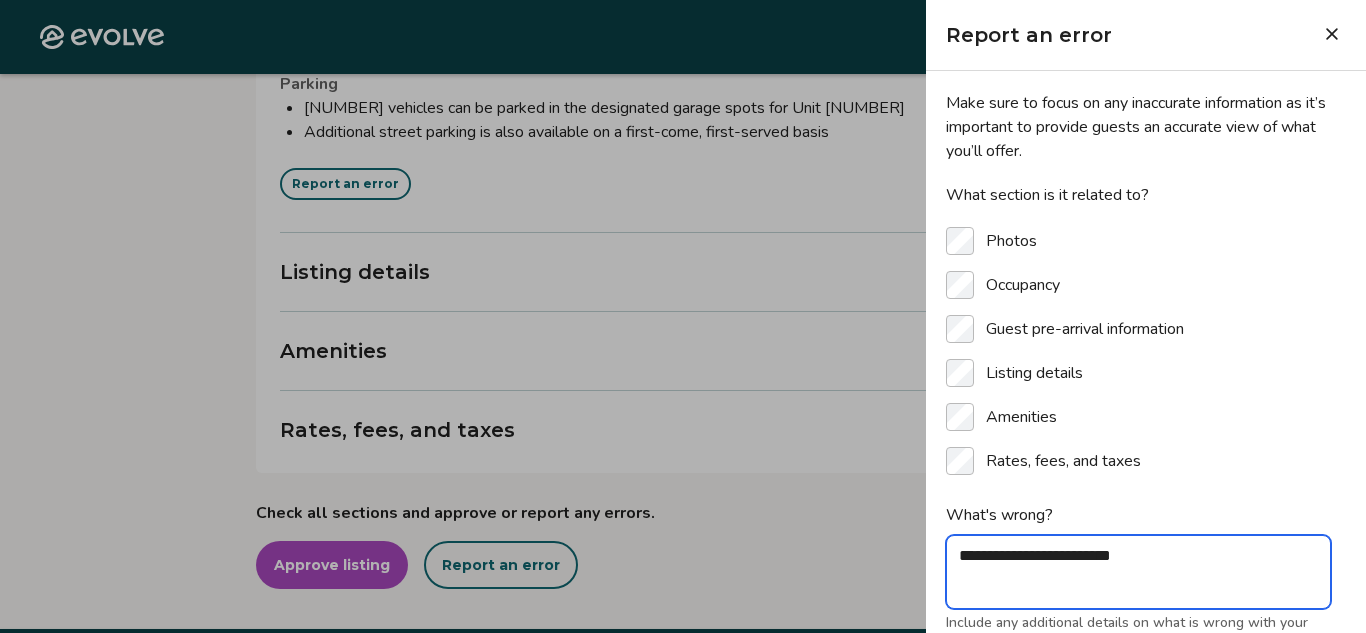 type on "*" 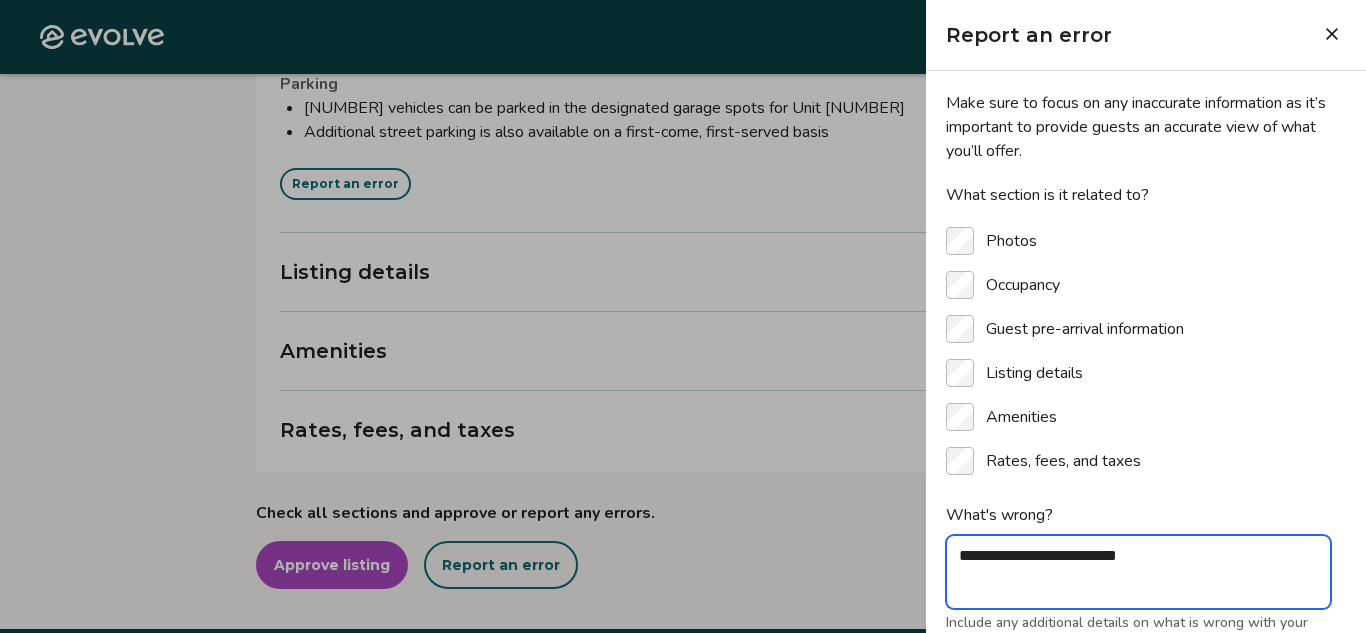 type on "*" 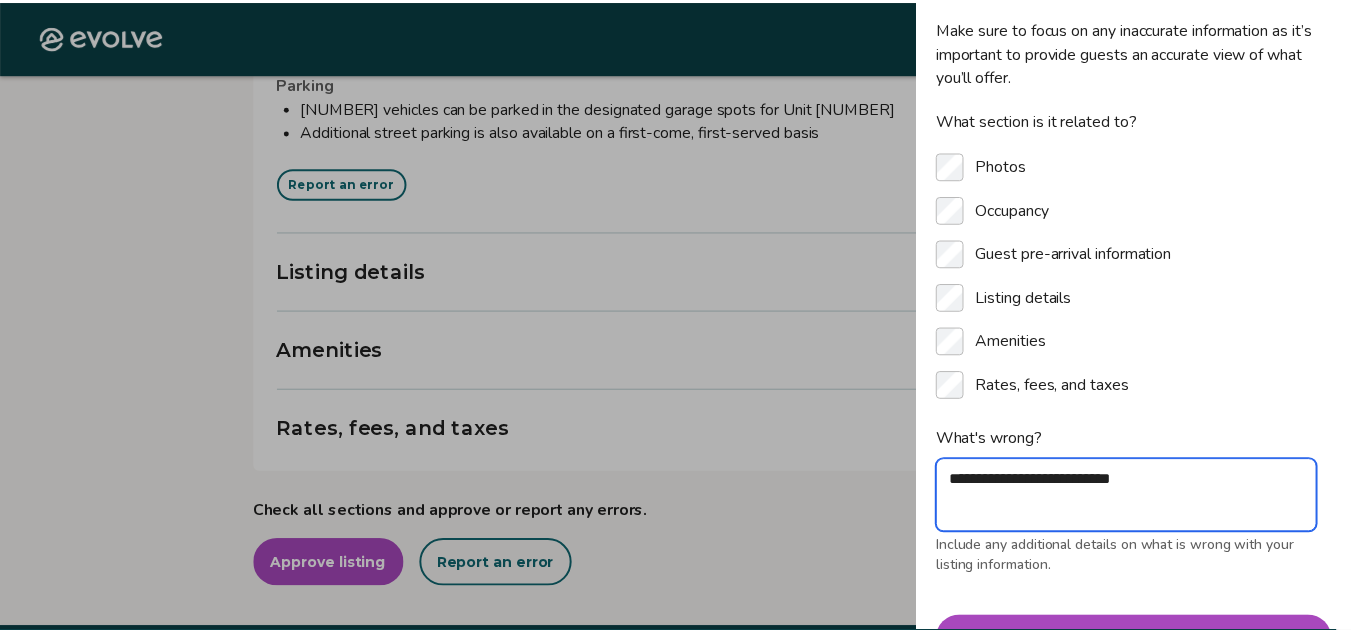 scroll, scrollTop: 192, scrollLeft: 0, axis: vertical 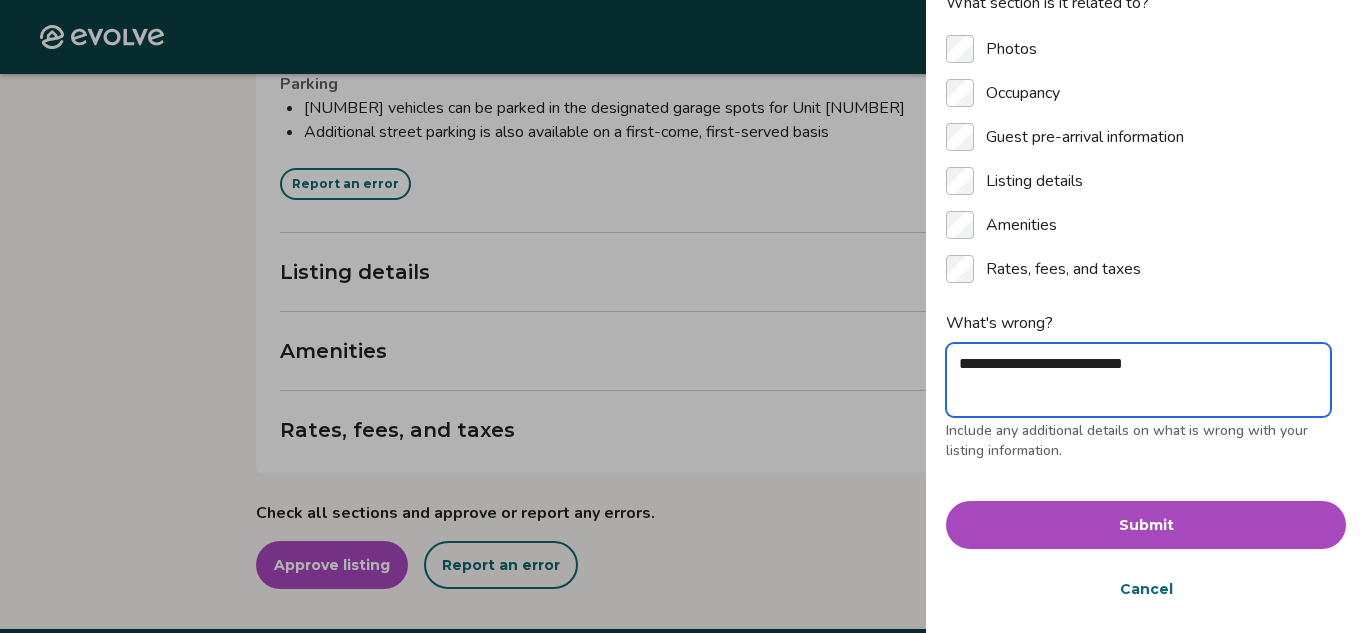 type on "**********" 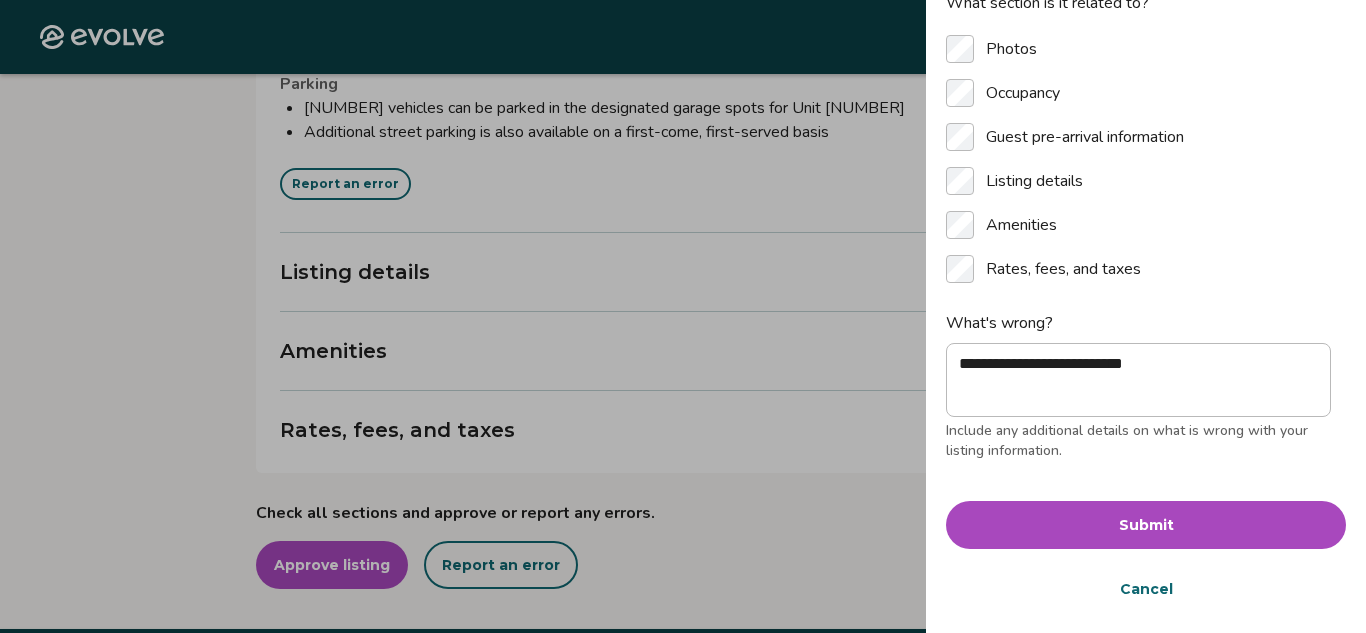 click on "Submit" at bounding box center [1146, 525] 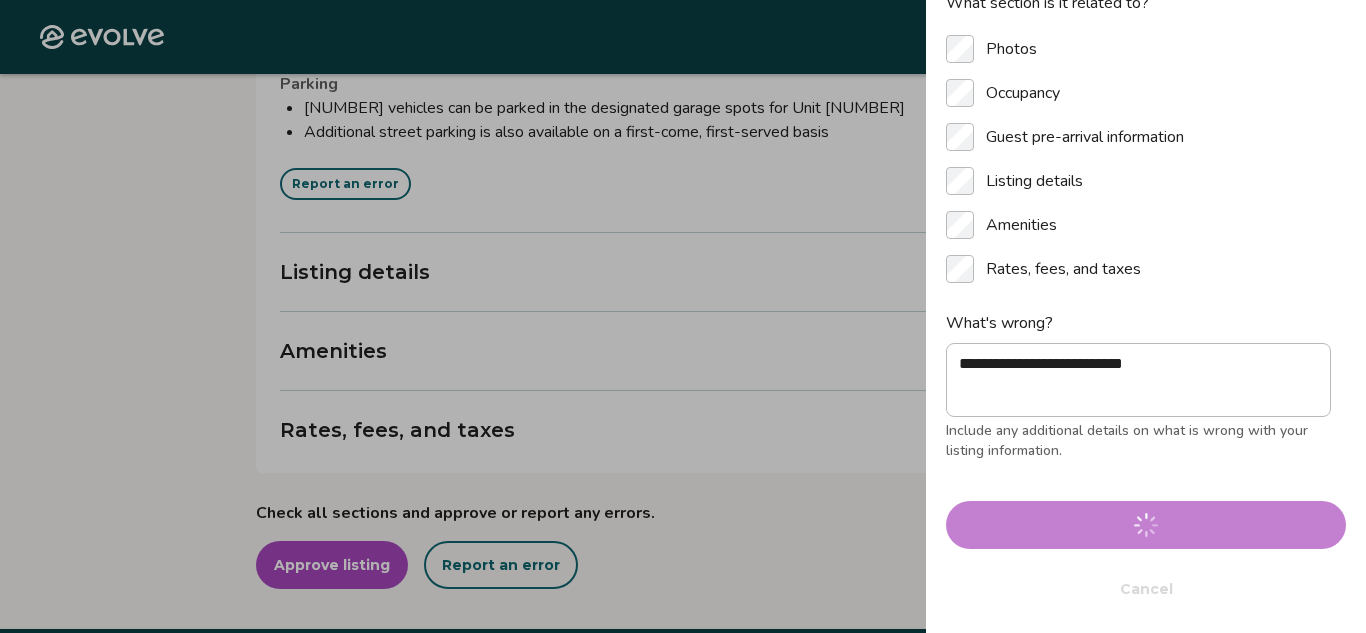 type on "*" 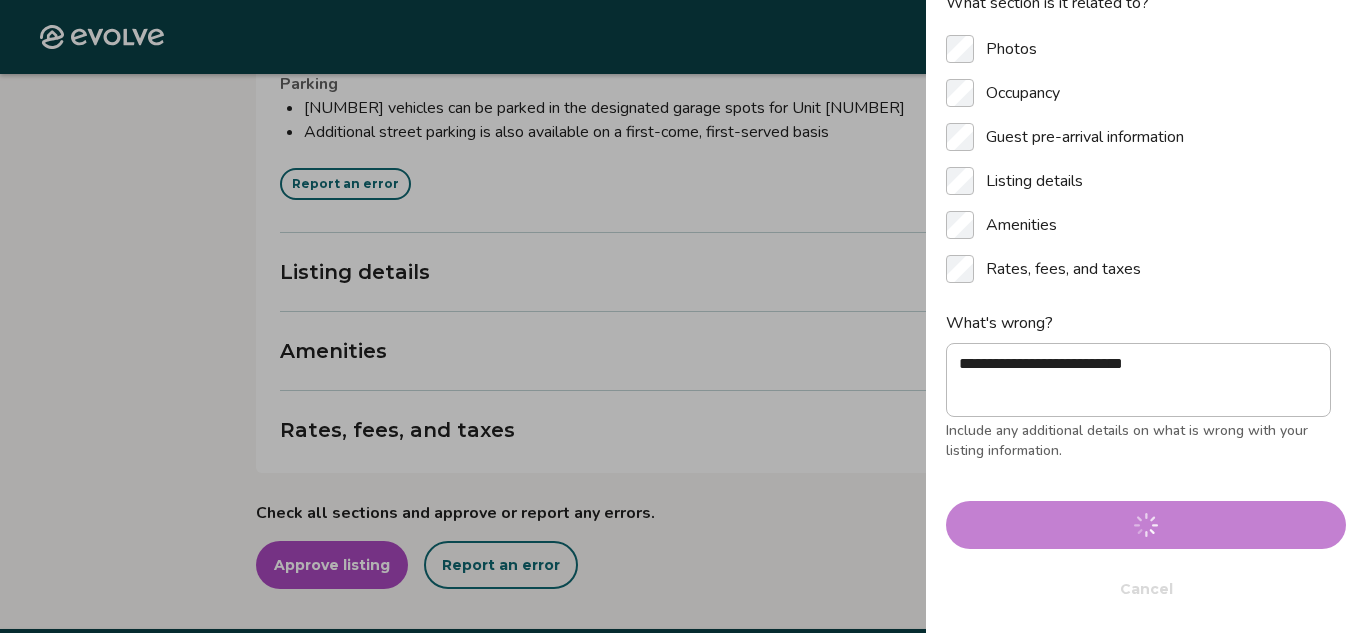type 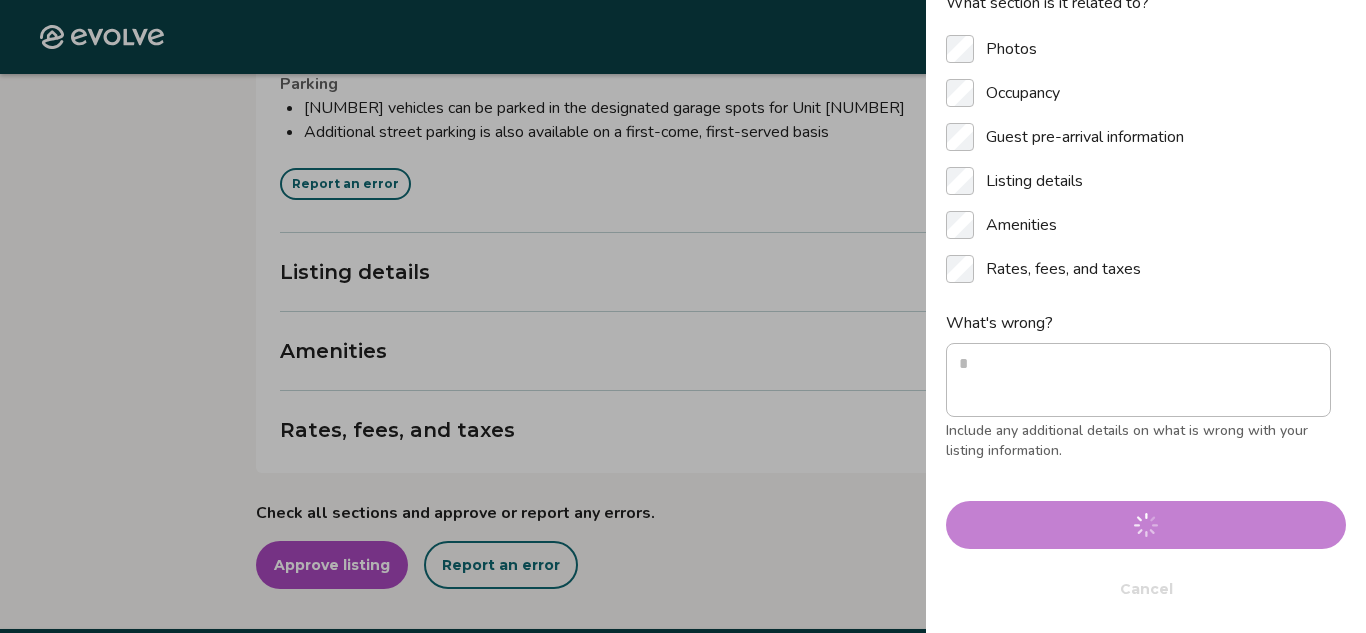 type on "*" 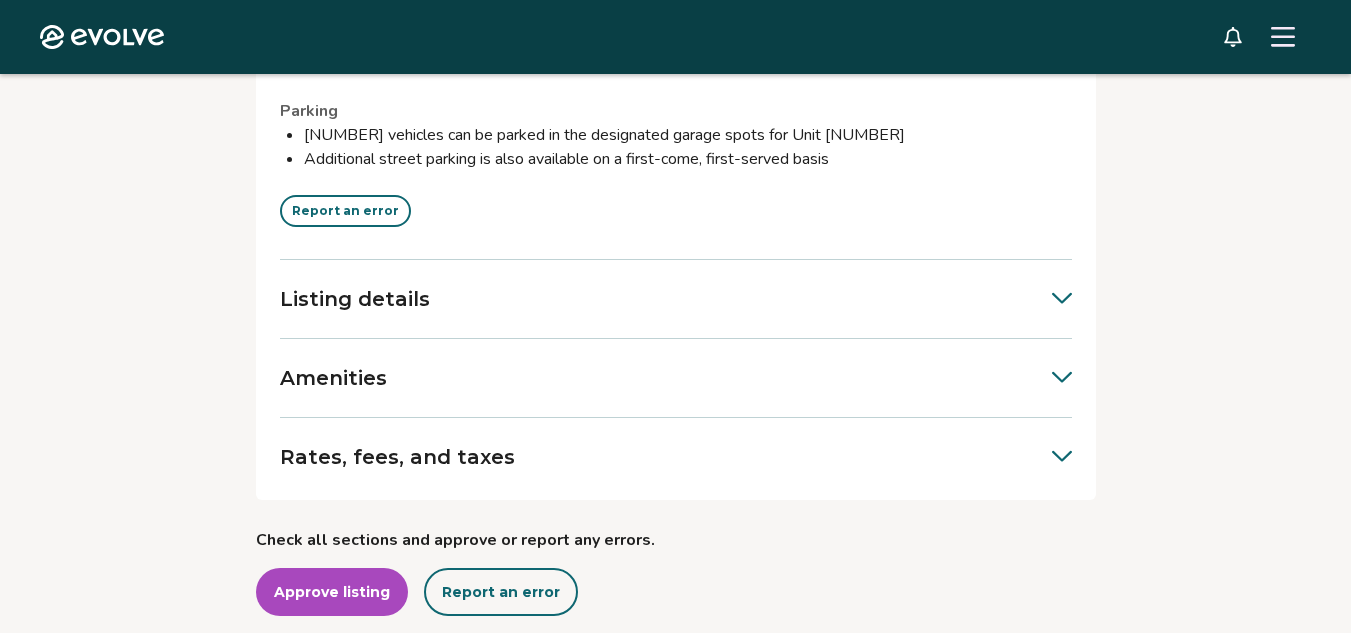 scroll, scrollTop: 2652, scrollLeft: 0, axis: vertical 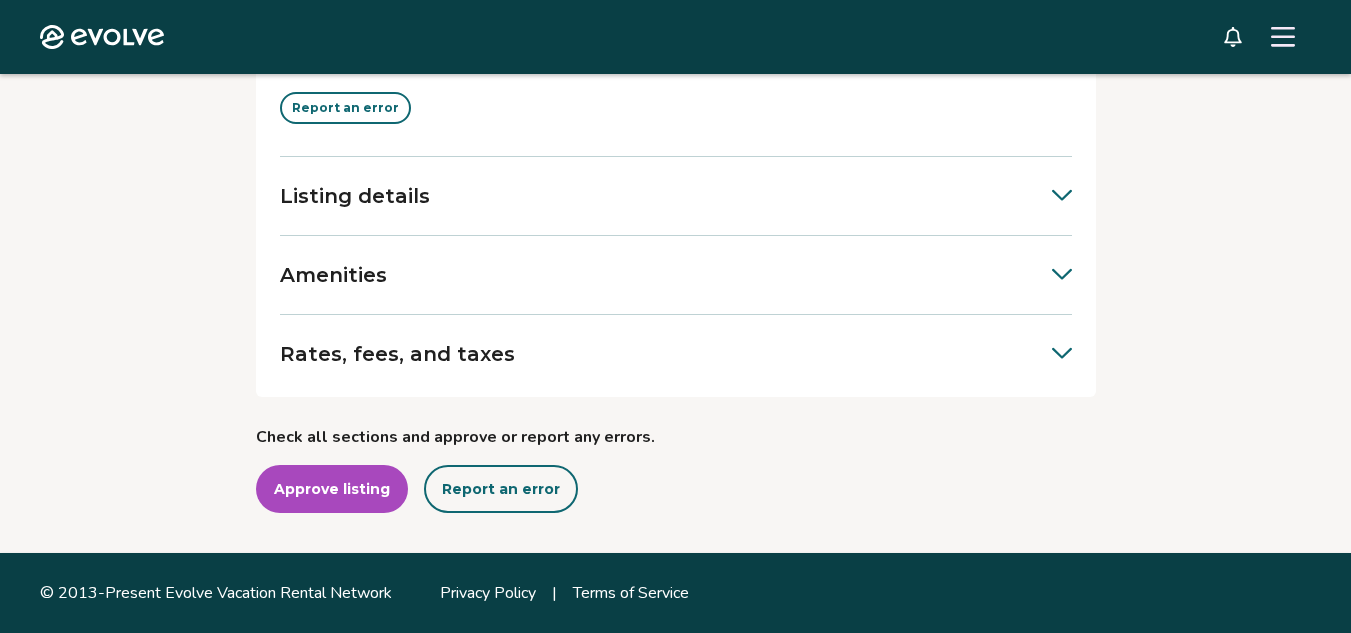 click on "Listing details" at bounding box center [676, 196] 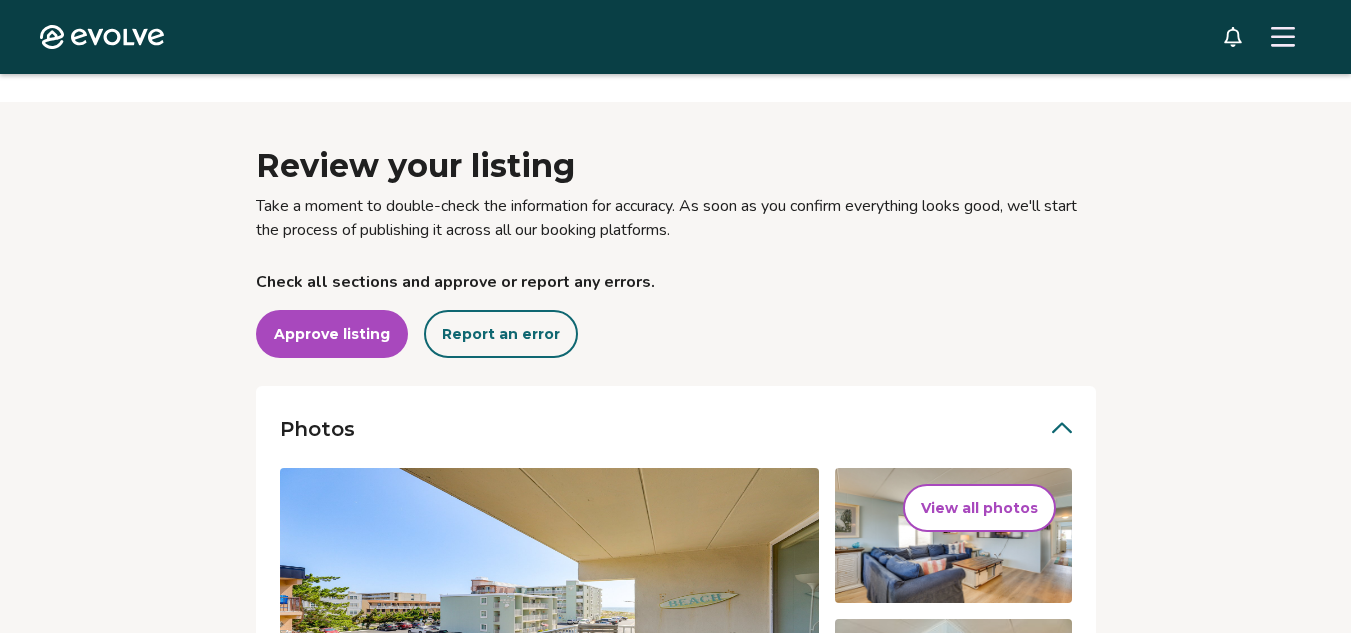scroll, scrollTop: 0, scrollLeft: 0, axis: both 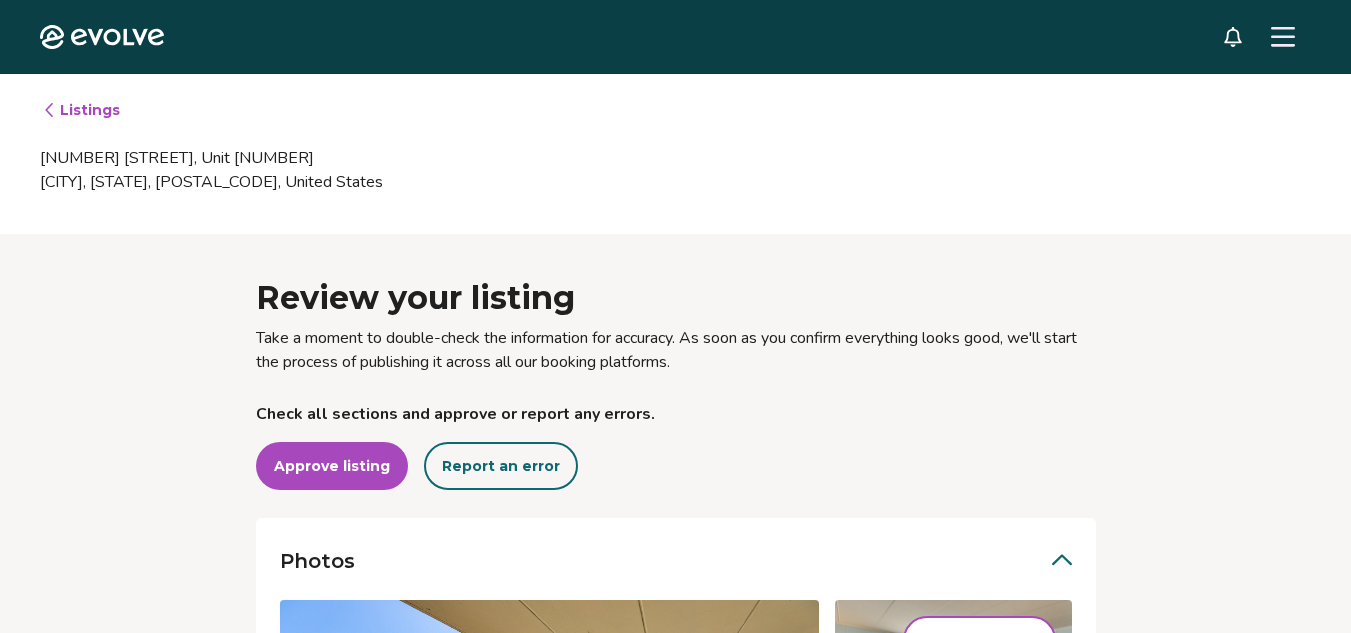 click on "Listings" at bounding box center (81, 110) 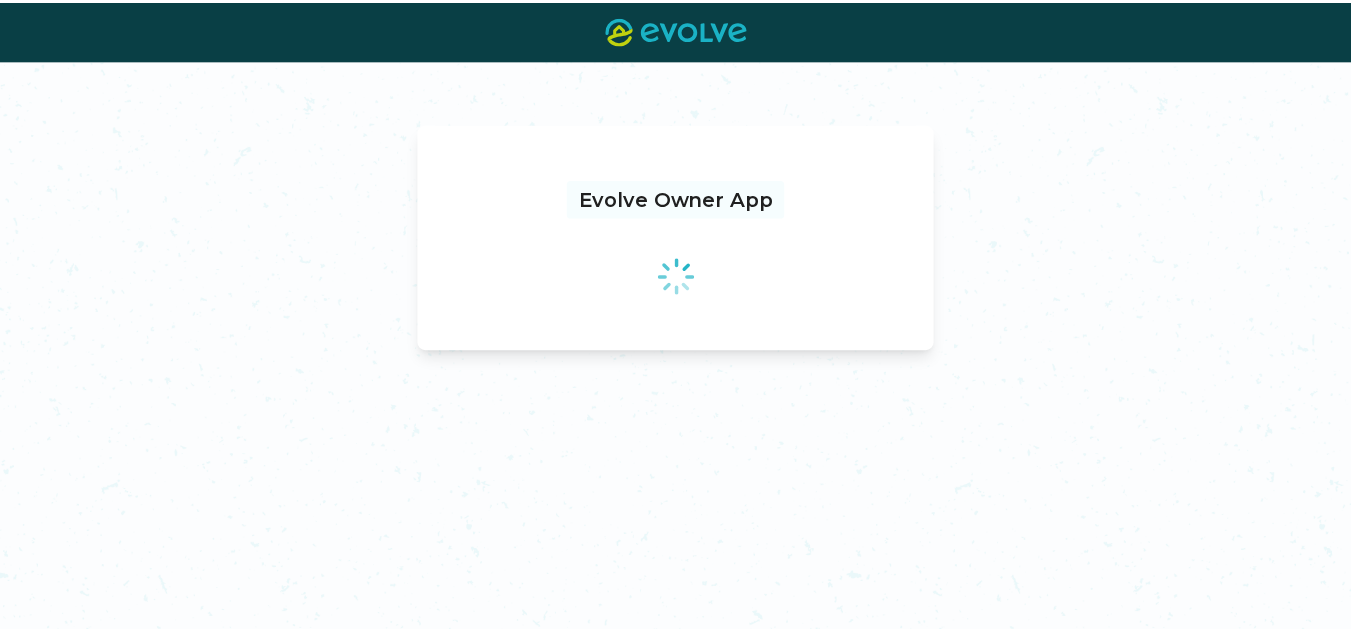 scroll, scrollTop: 0, scrollLeft: 0, axis: both 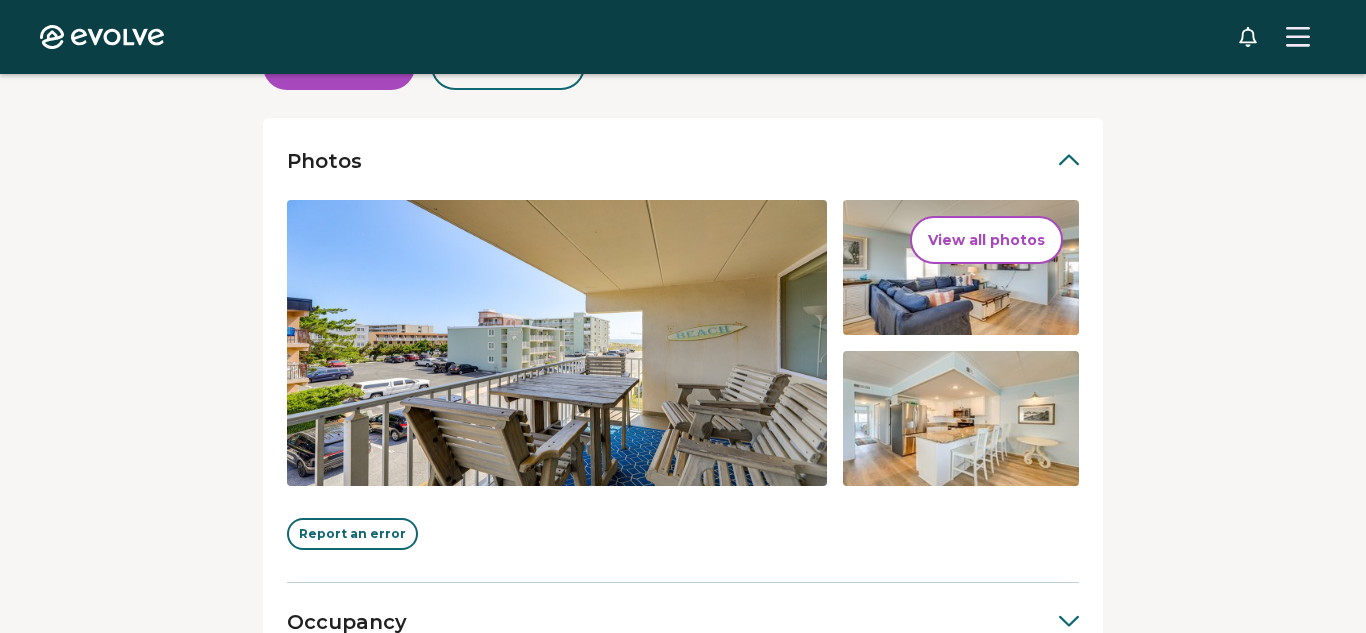 click on "Evolve Listings 11 51st St, Unit 204 Ocean City, Maryland, 21842, United States Review your listing Take a moment to double-check the information for accuracy. As soon as you confirm everything looks good, we'll start the process of publishing it across all our booking platforms. Check all sections and approve or report any errors. Approve listing Report an error Photos View all photos Report an error Occupancy Guest pre-arrival information Listing details Amenities Rates, fees, and taxes Check all sections and approve or report any errors. Approve listing Report an error © 2013-Present Evolve Vacation Rental Network Privacy Policy | Terms of Service" at bounding box center (683, 408) 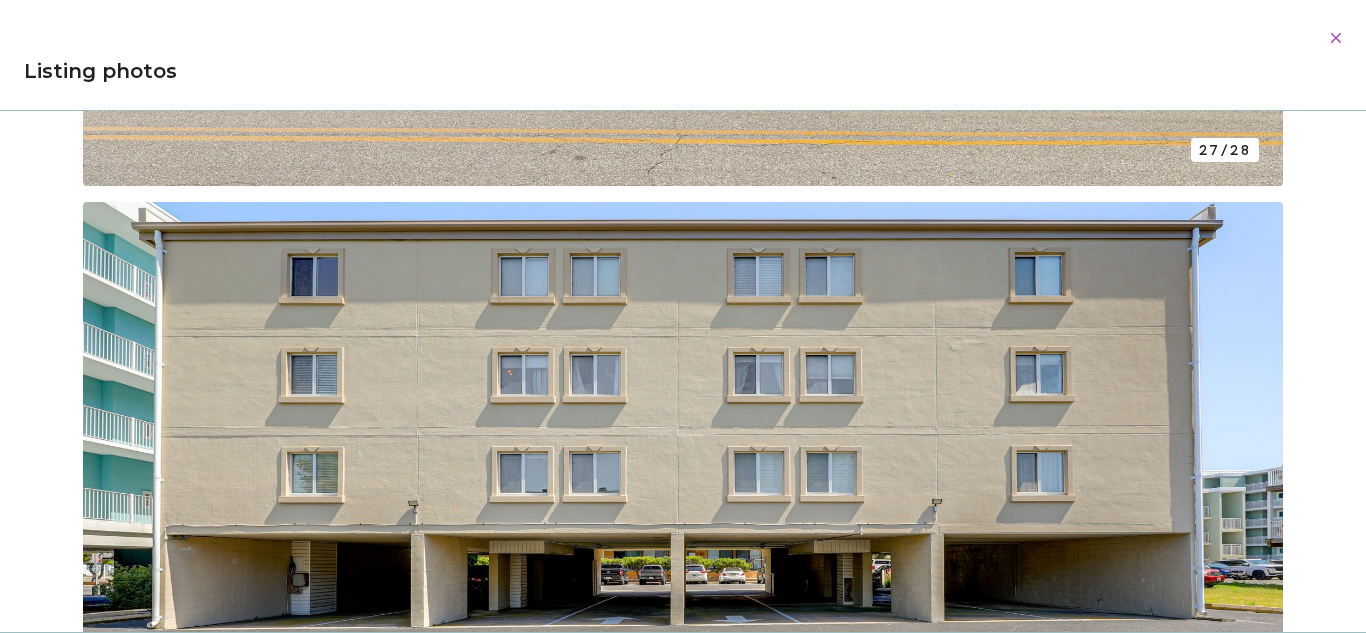 scroll, scrollTop: 19494, scrollLeft: 0, axis: vertical 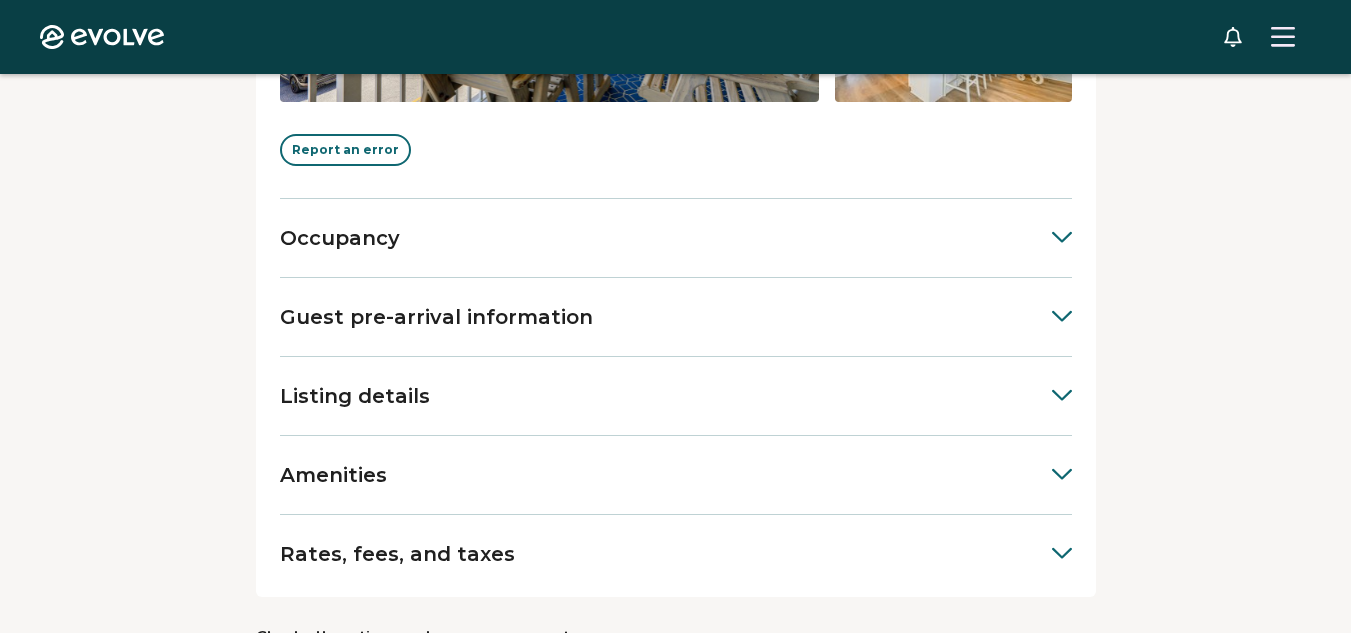 click on "Guest pre-arrival information" at bounding box center [676, 317] 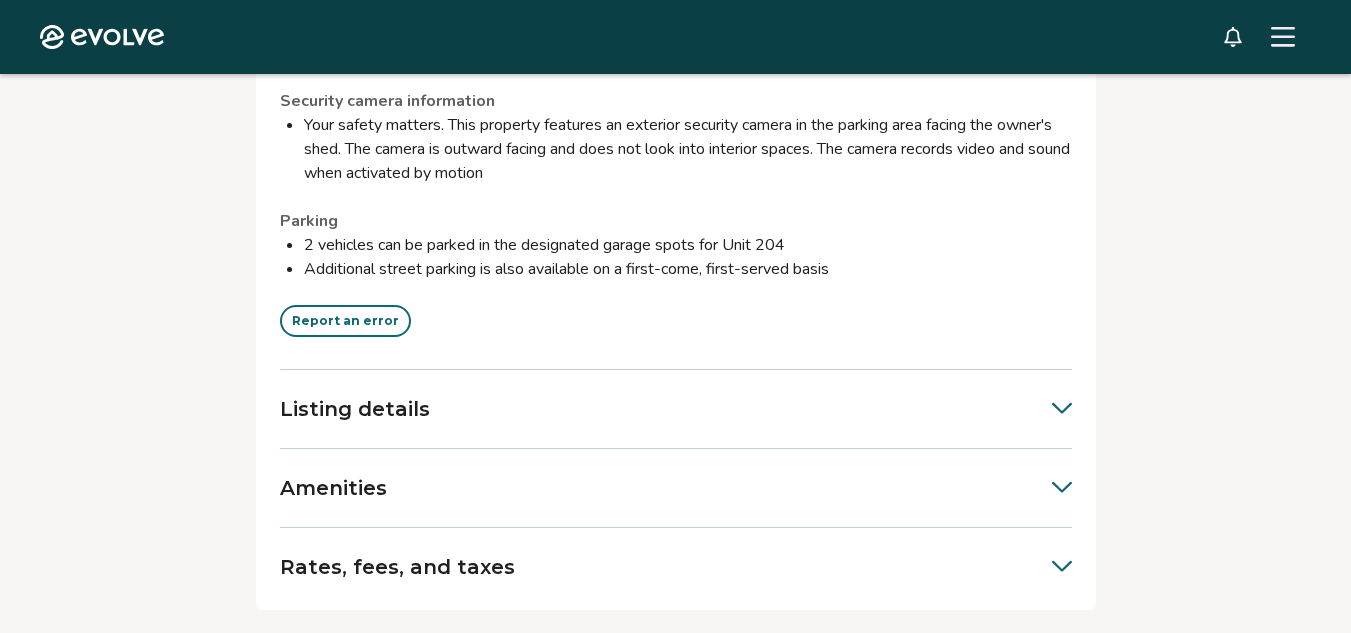 scroll, scrollTop: 2284, scrollLeft: 0, axis: vertical 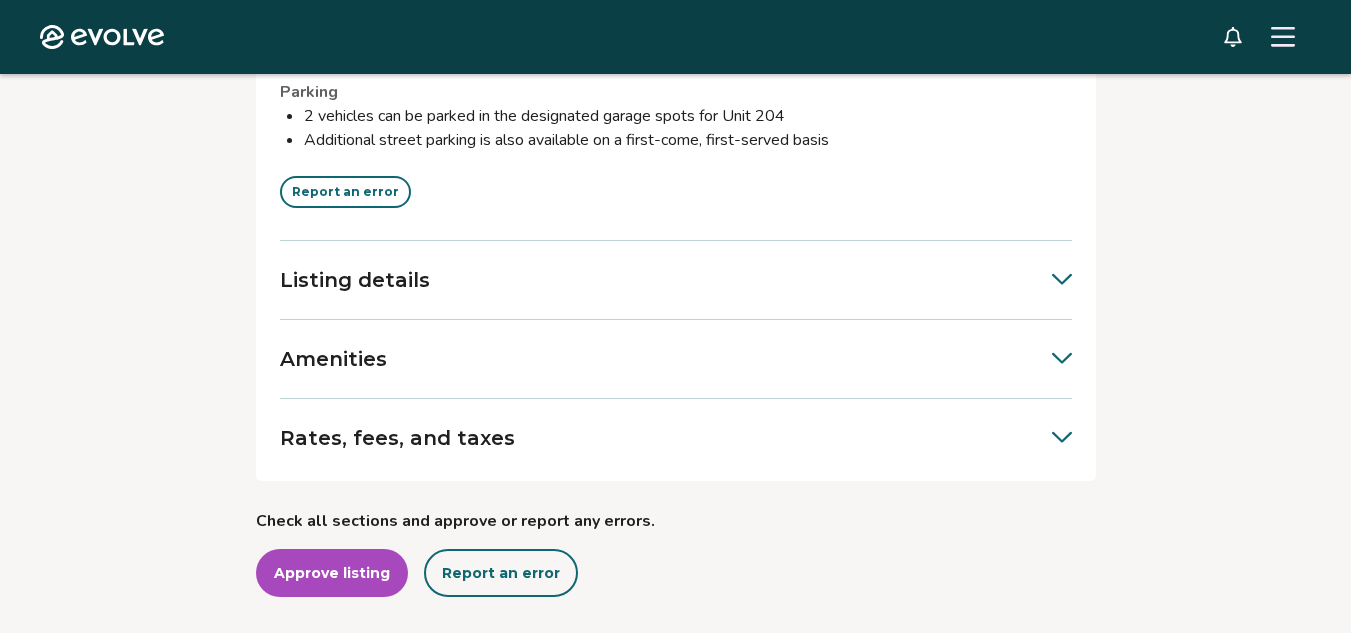 click on "Amenities" at bounding box center [676, 359] 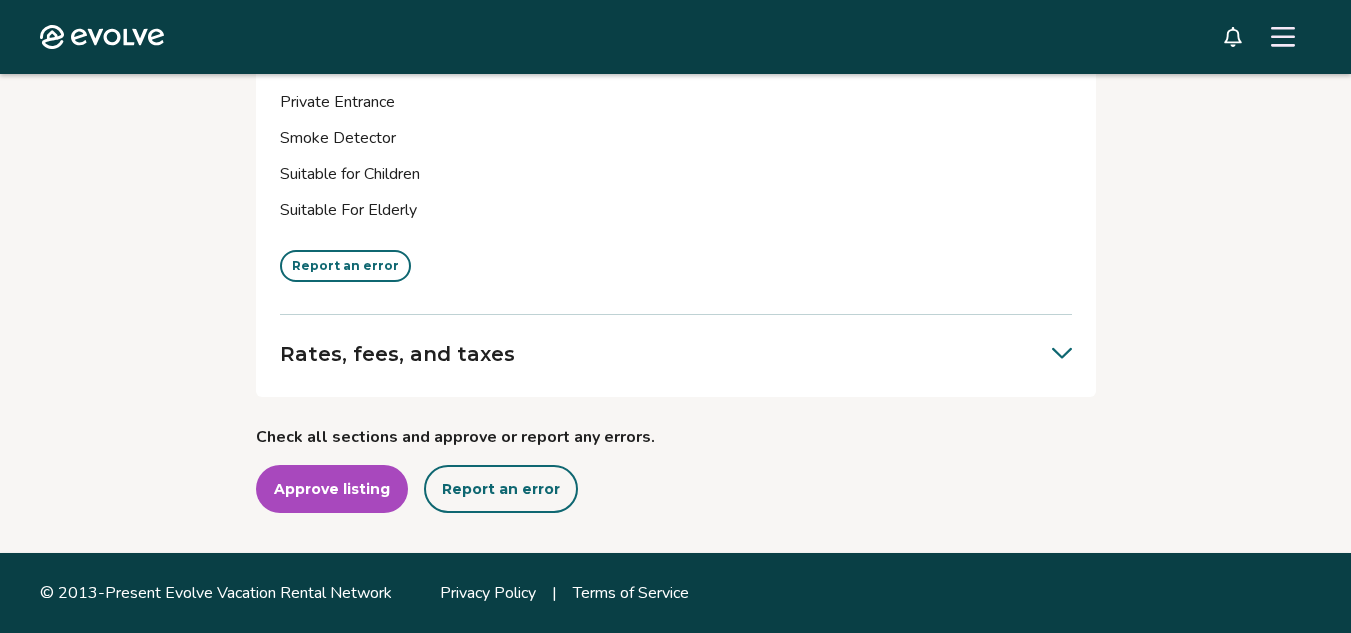 scroll, scrollTop: 4064, scrollLeft: 0, axis: vertical 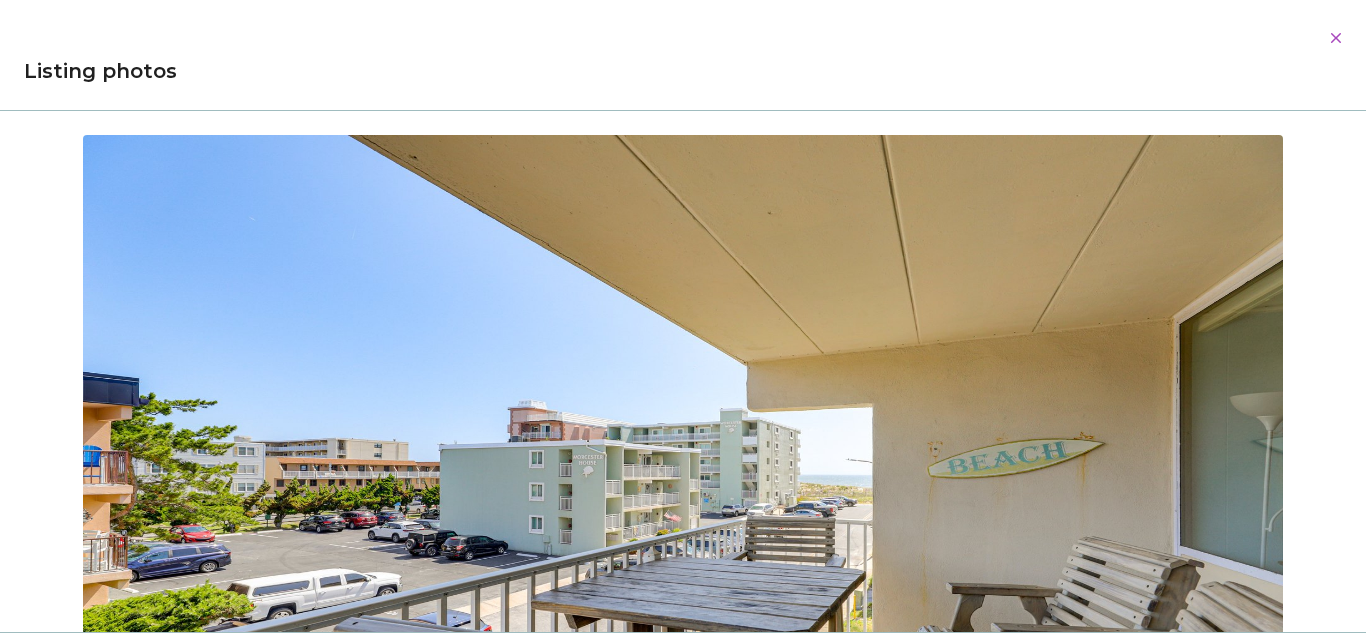 click on "Evolve Listings 11 51st St, Unit 204 Ocean City, Maryland, 21842, United States Review your listing Take a moment to double-check the information for accuracy. As soon as you confirm everything looks good, we'll start the process of publishing it across all our booking platforms. Check all sections and approve or report any errors. Approve listing Report an error Photos View all photos Report an error Occupancy Guest pre-arrival information This information will be sent to the guest to prepare for arrival. Access instructions, guest contact information and parking details are especially important to verify. Property address 11 51st St, Unit 204, Ocean City, Maryland, 21842, United States The property is located in Starfish I Guest contact Julie, (410) 804-6719, splashofhevan@gmail.com- Deanna, 410.419.5797 Please contact your guest contact(s) with any questions or concerns you may have before or during your stay Check-in instructions Check-out instructions Check out before 10:00 AM Remove all perishable items" at bounding box center [675, 2416] 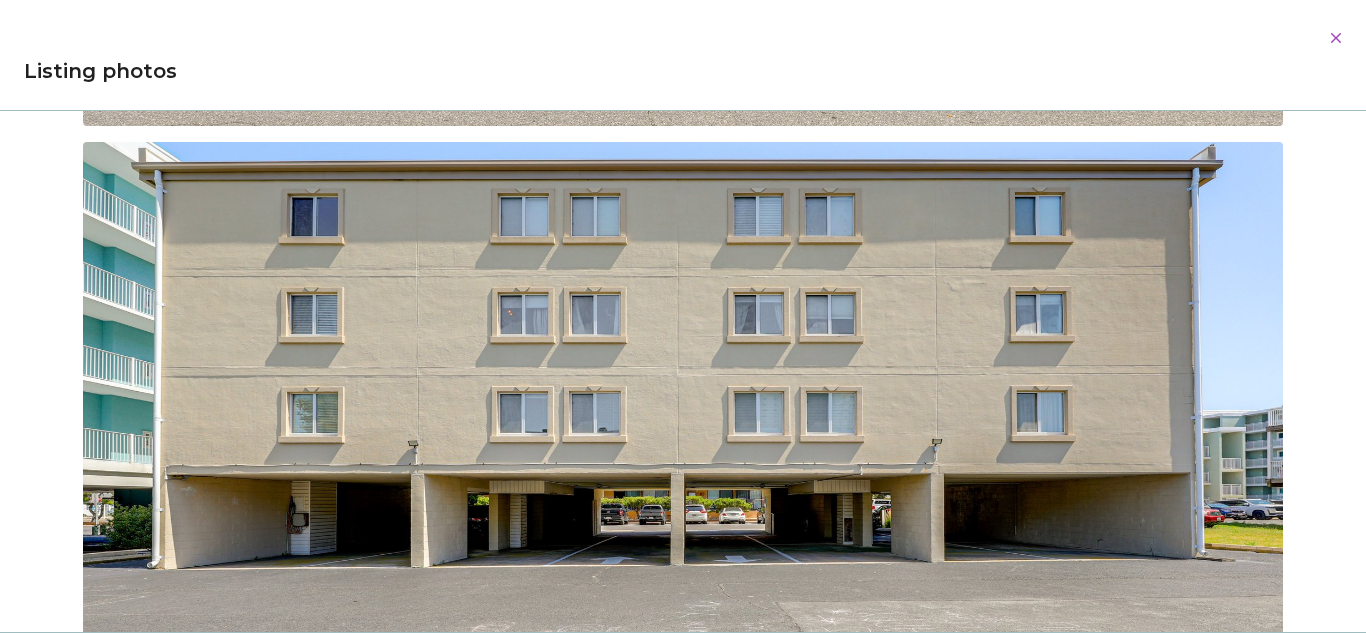 scroll, scrollTop: 19494, scrollLeft: 0, axis: vertical 